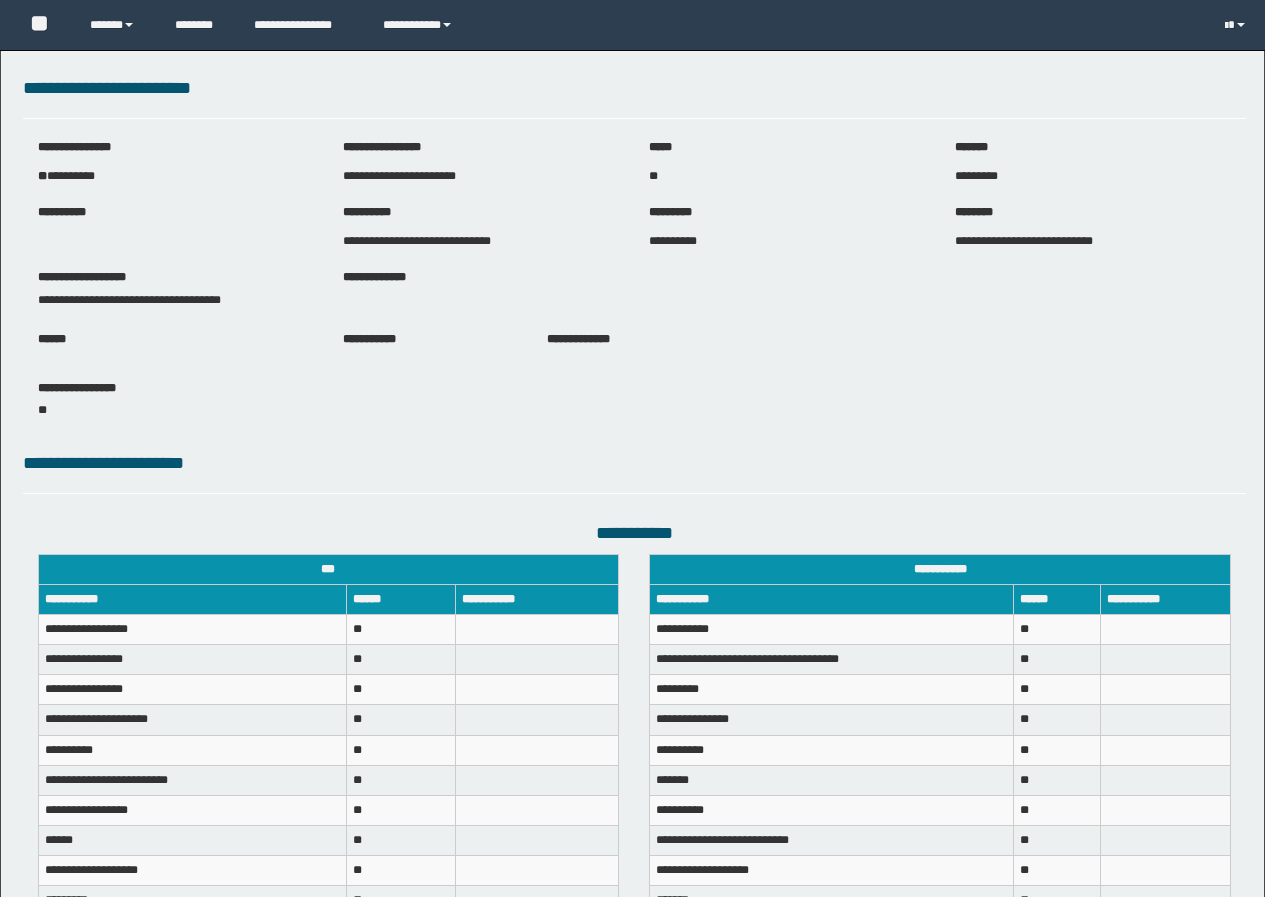 scroll, scrollTop: 0, scrollLeft: 0, axis: both 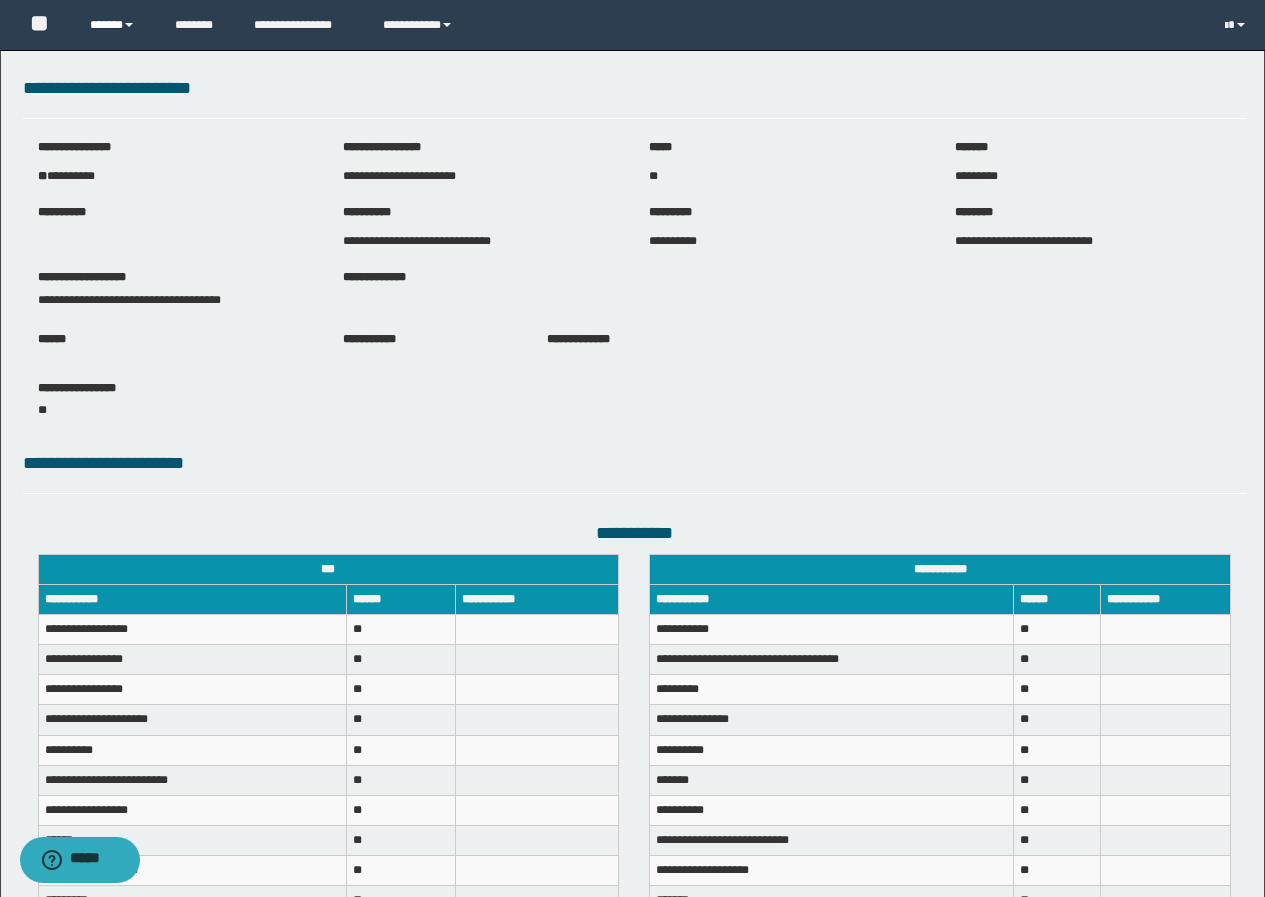 click on "******" at bounding box center [117, 25] 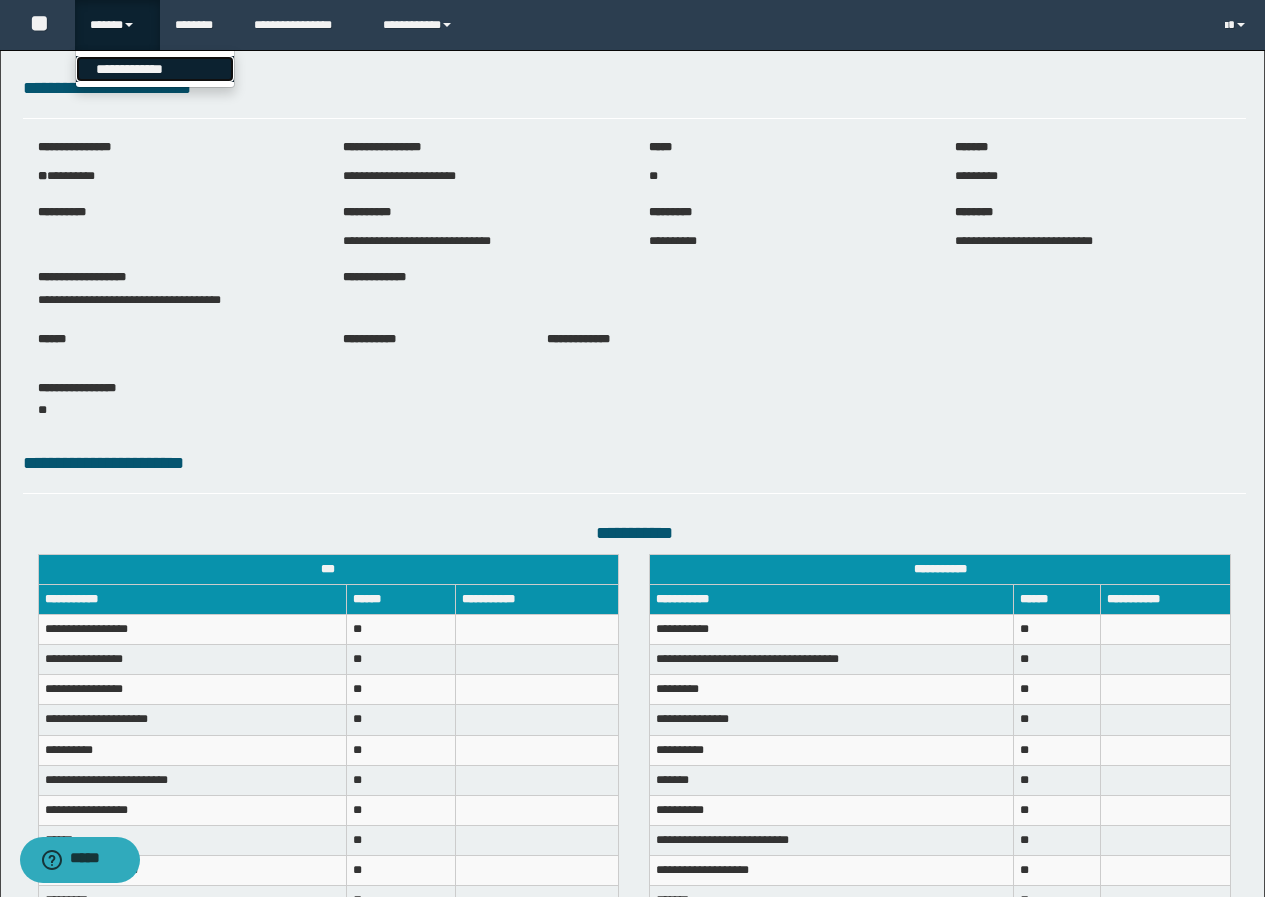 click on "**********" at bounding box center [155, 69] 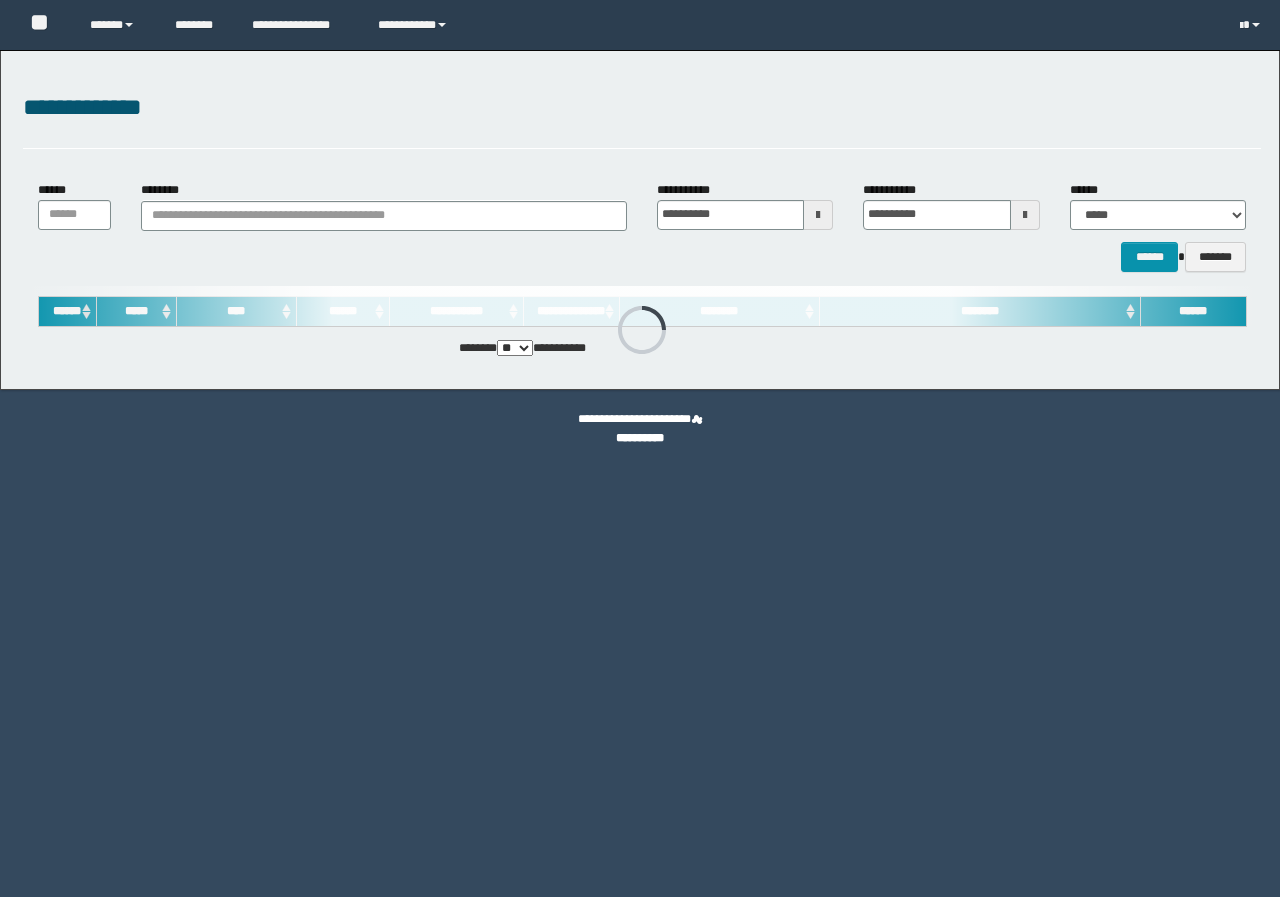 scroll, scrollTop: 0, scrollLeft: 0, axis: both 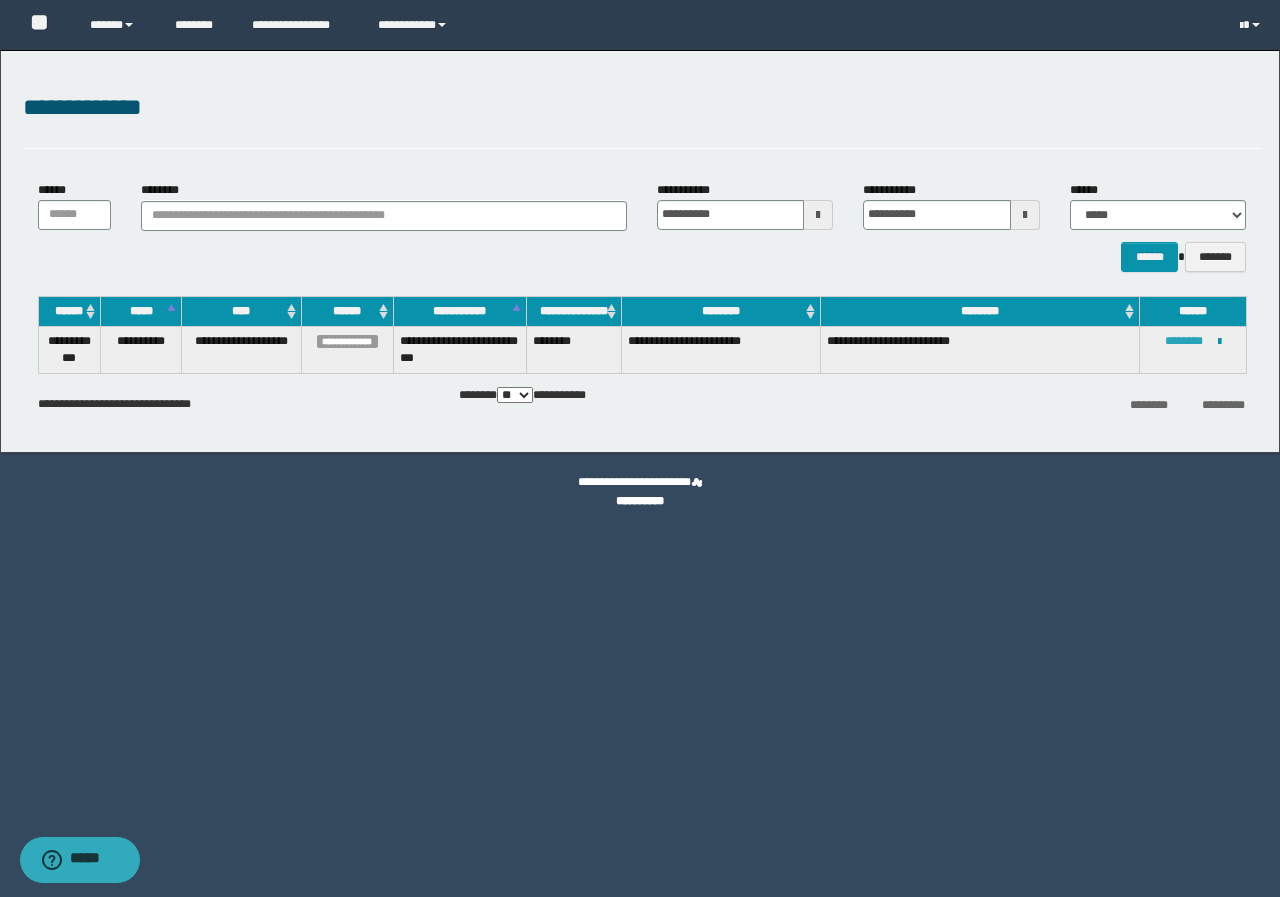click on "********" at bounding box center [1184, 341] 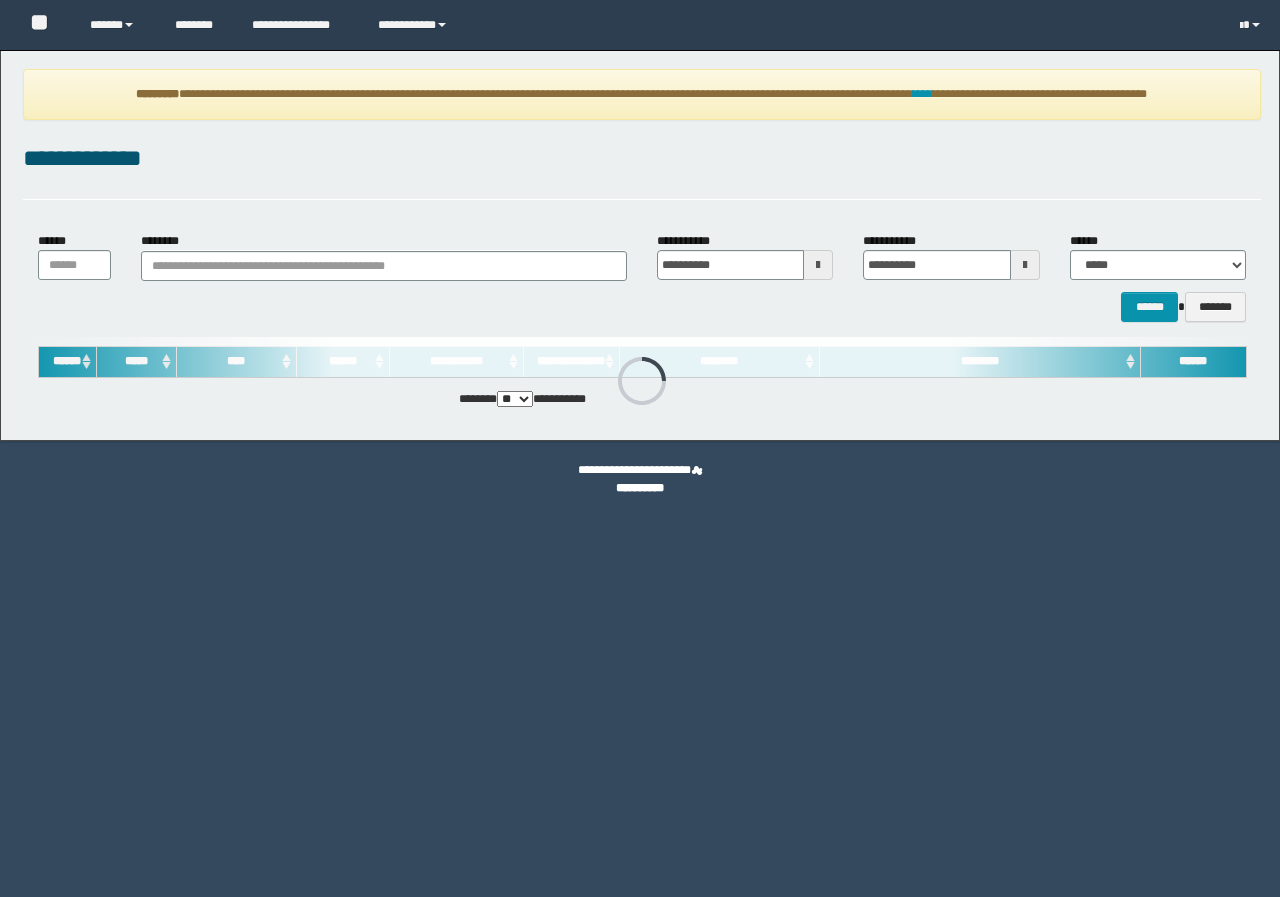 scroll, scrollTop: 0, scrollLeft: 0, axis: both 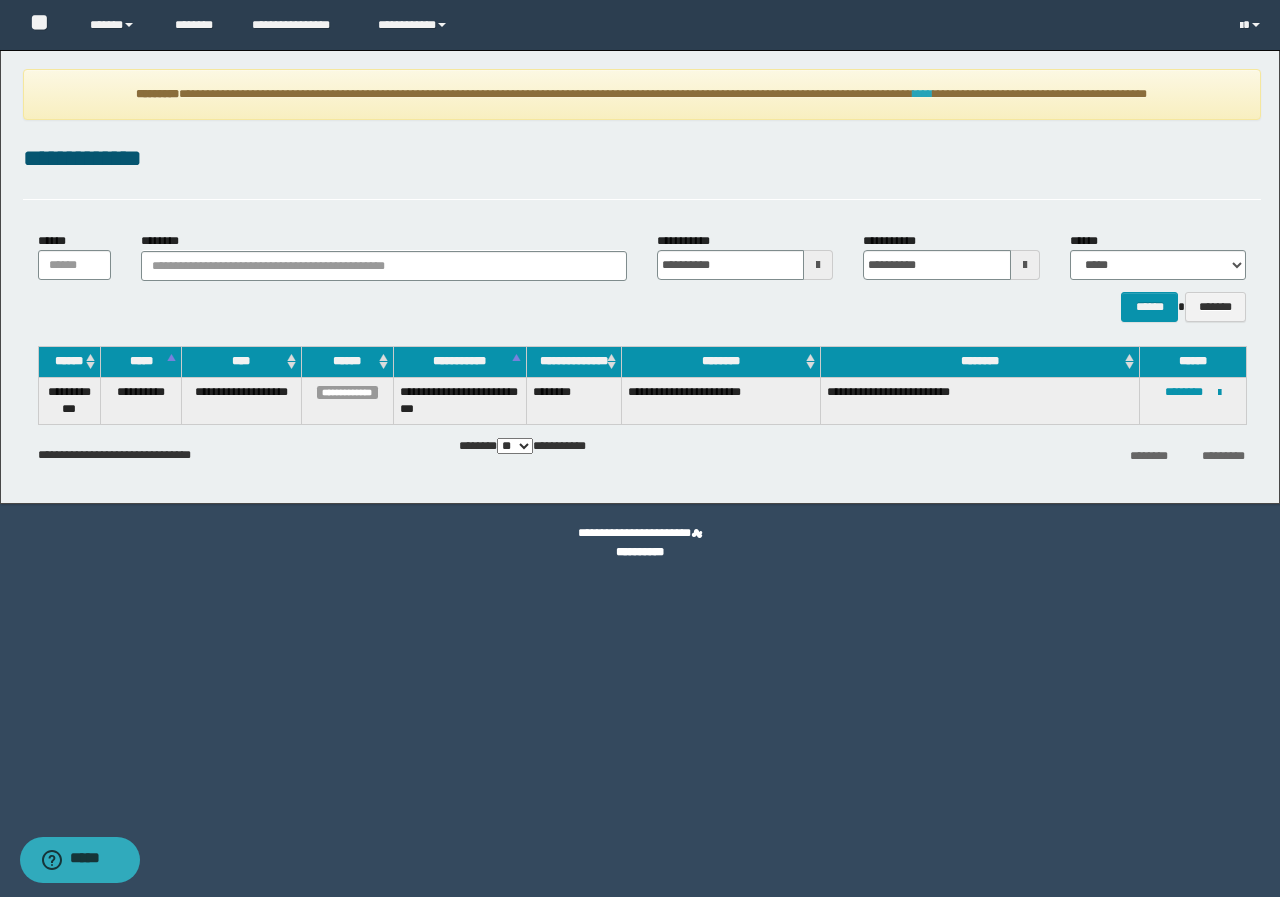 click on "****" at bounding box center (923, 94) 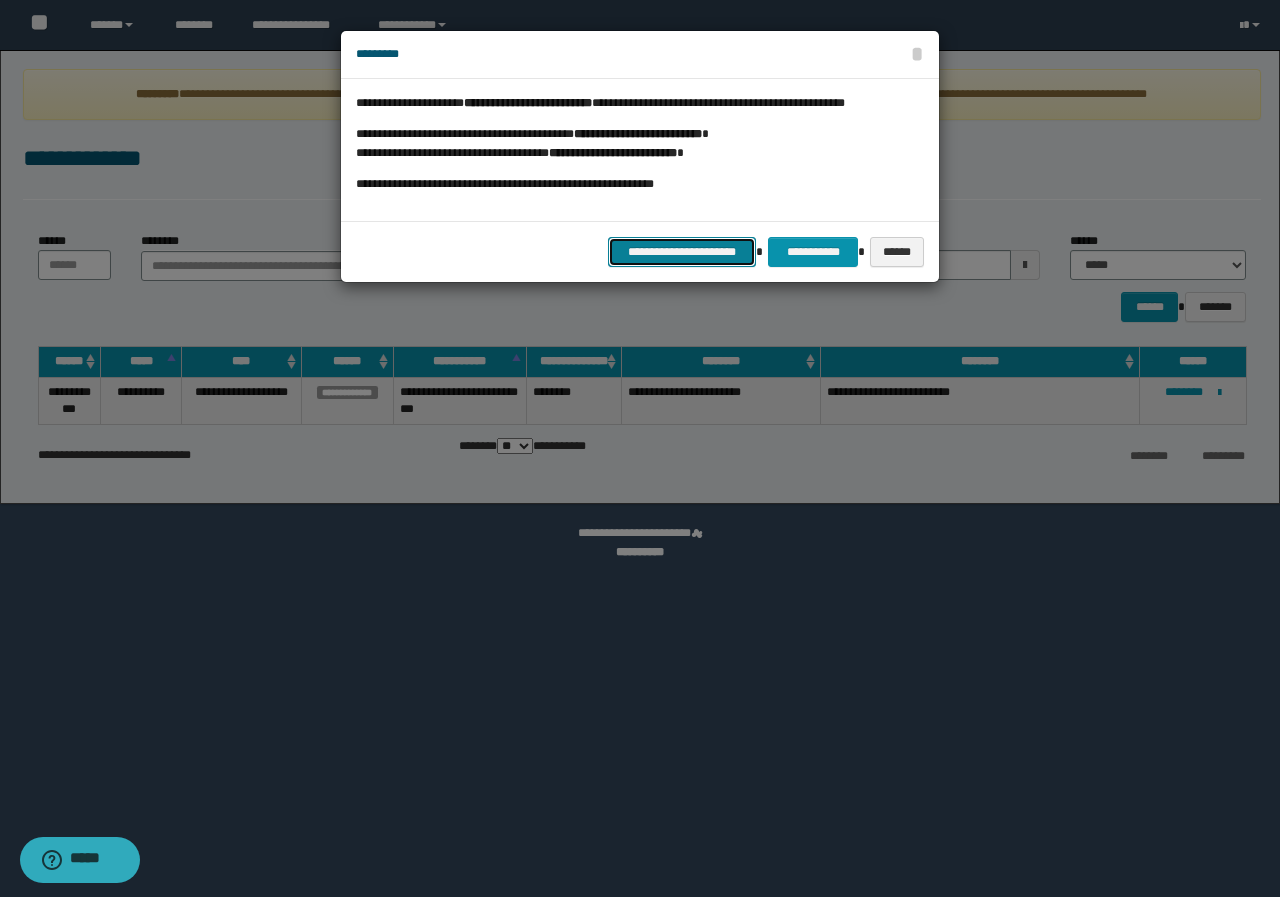 click on "**********" at bounding box center (682, 252) 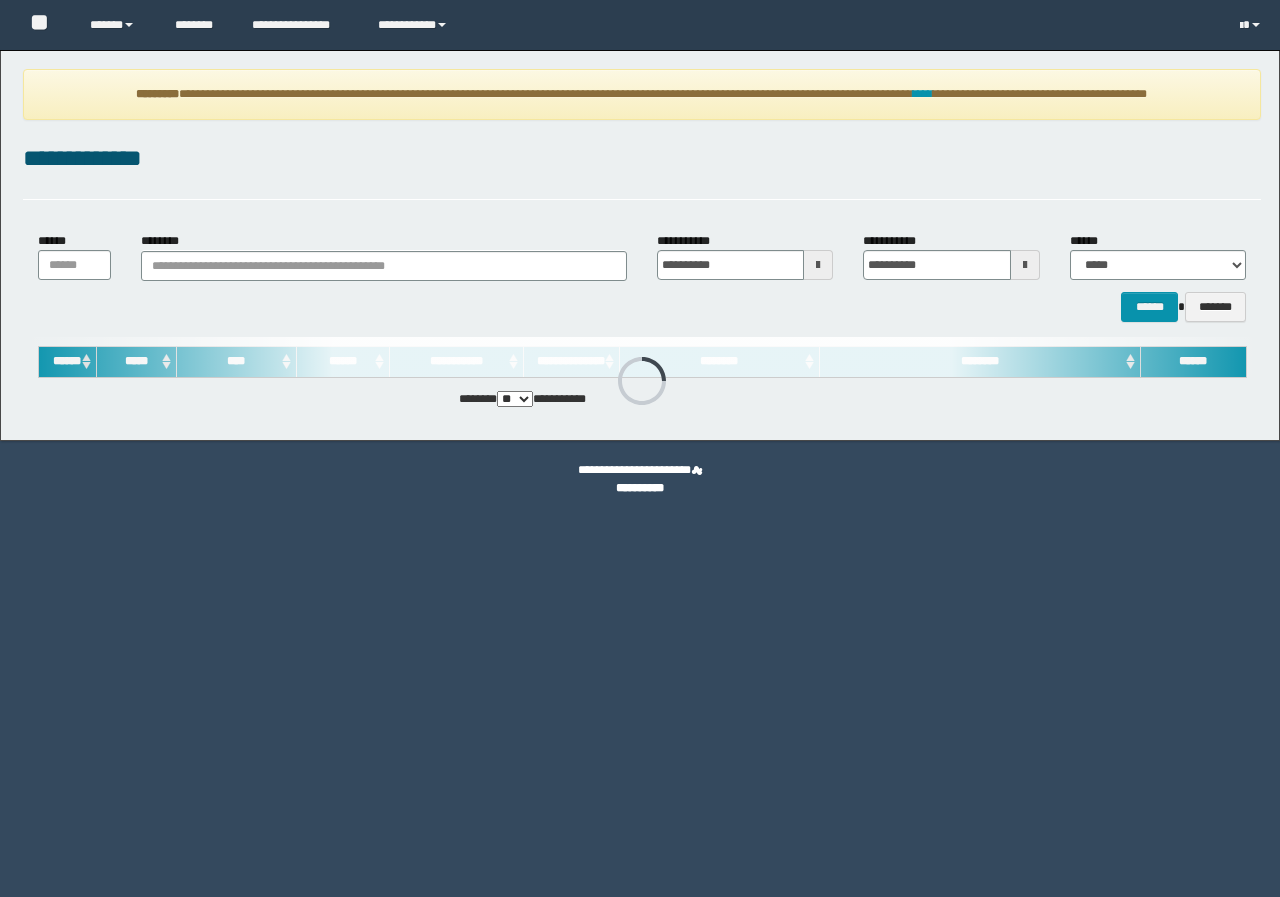 scroll, scrollTop: 0, scrollLeft: 0, axis: both 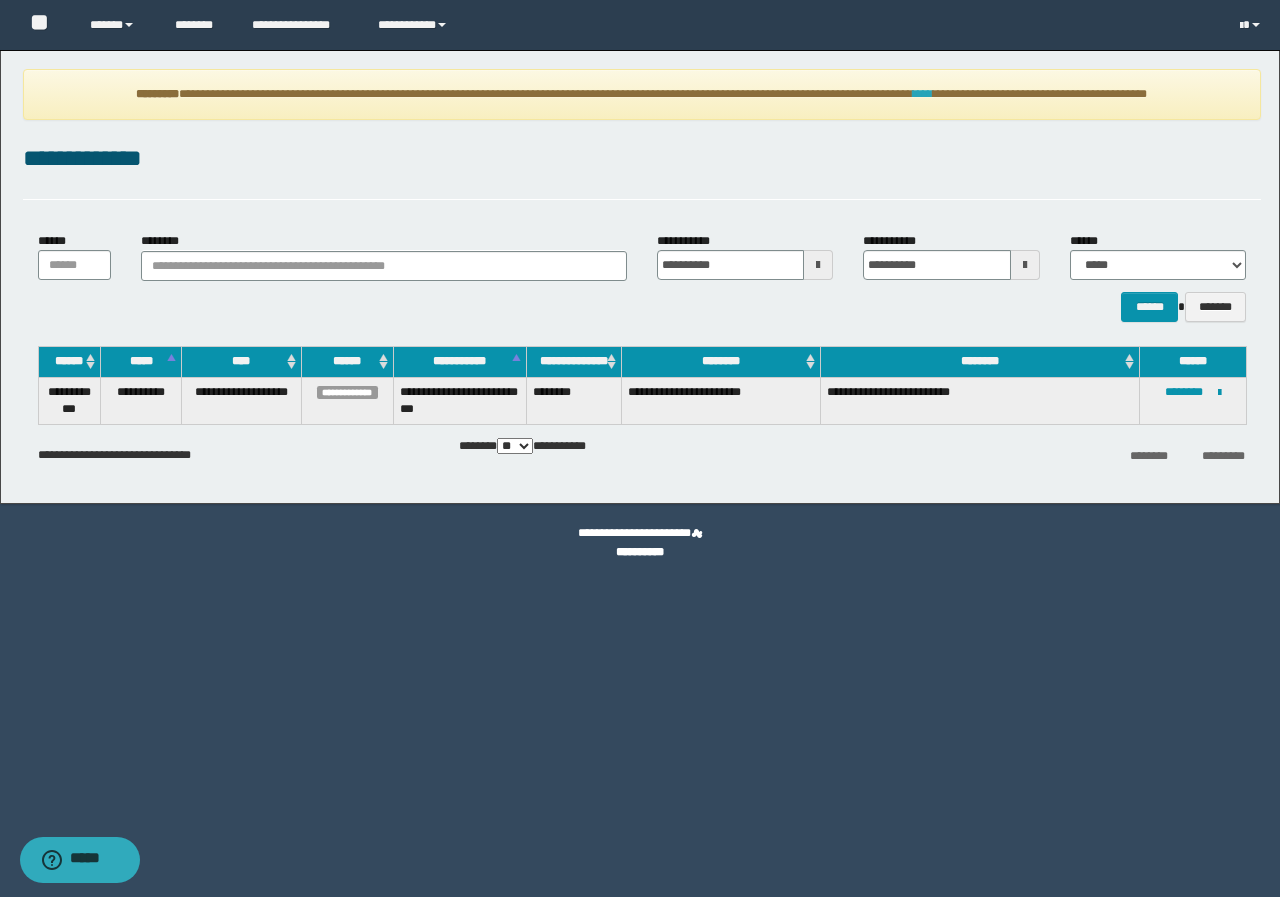 click on "****" at bounding box center [923, 94] 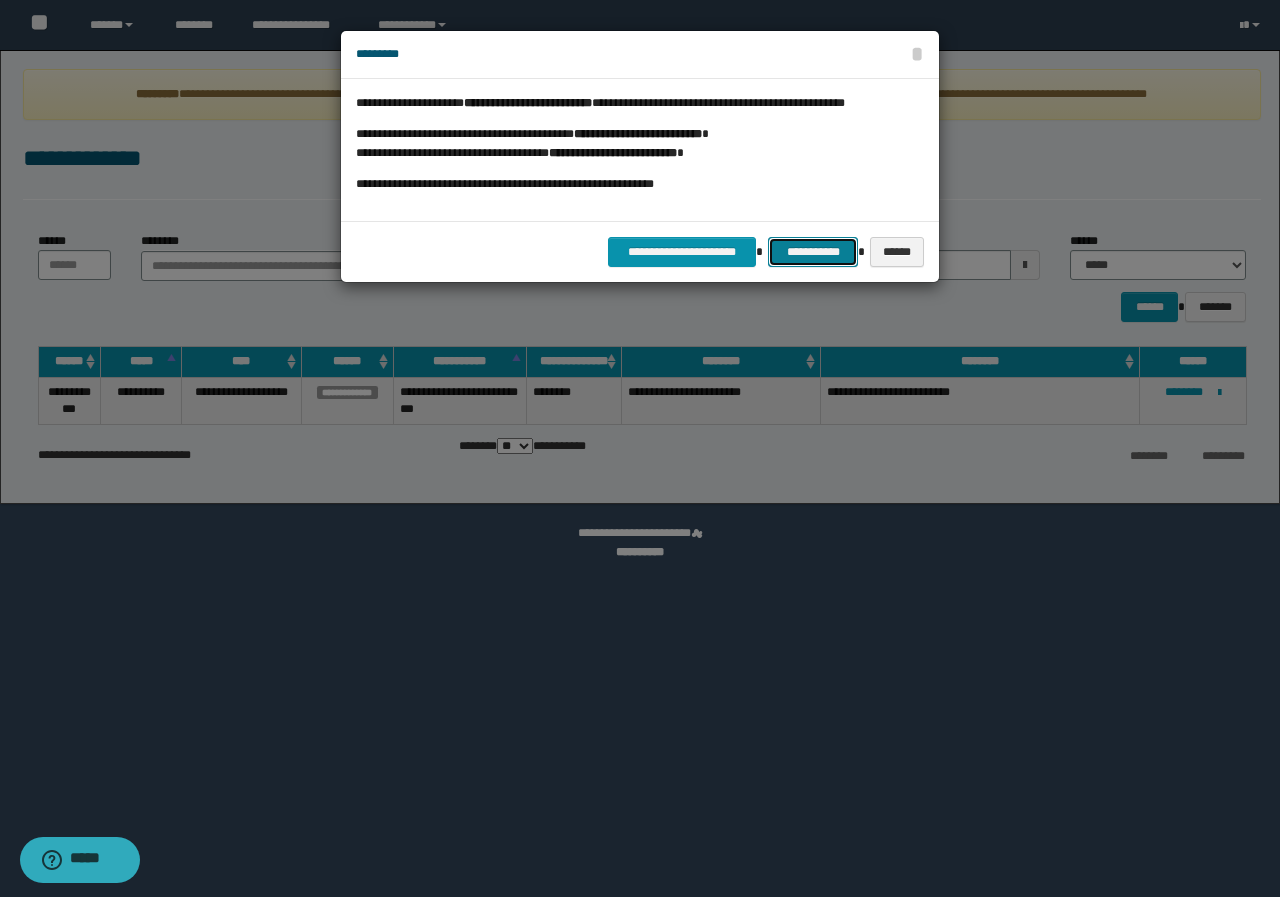 click on "**********" at bounding box center (812, 252) 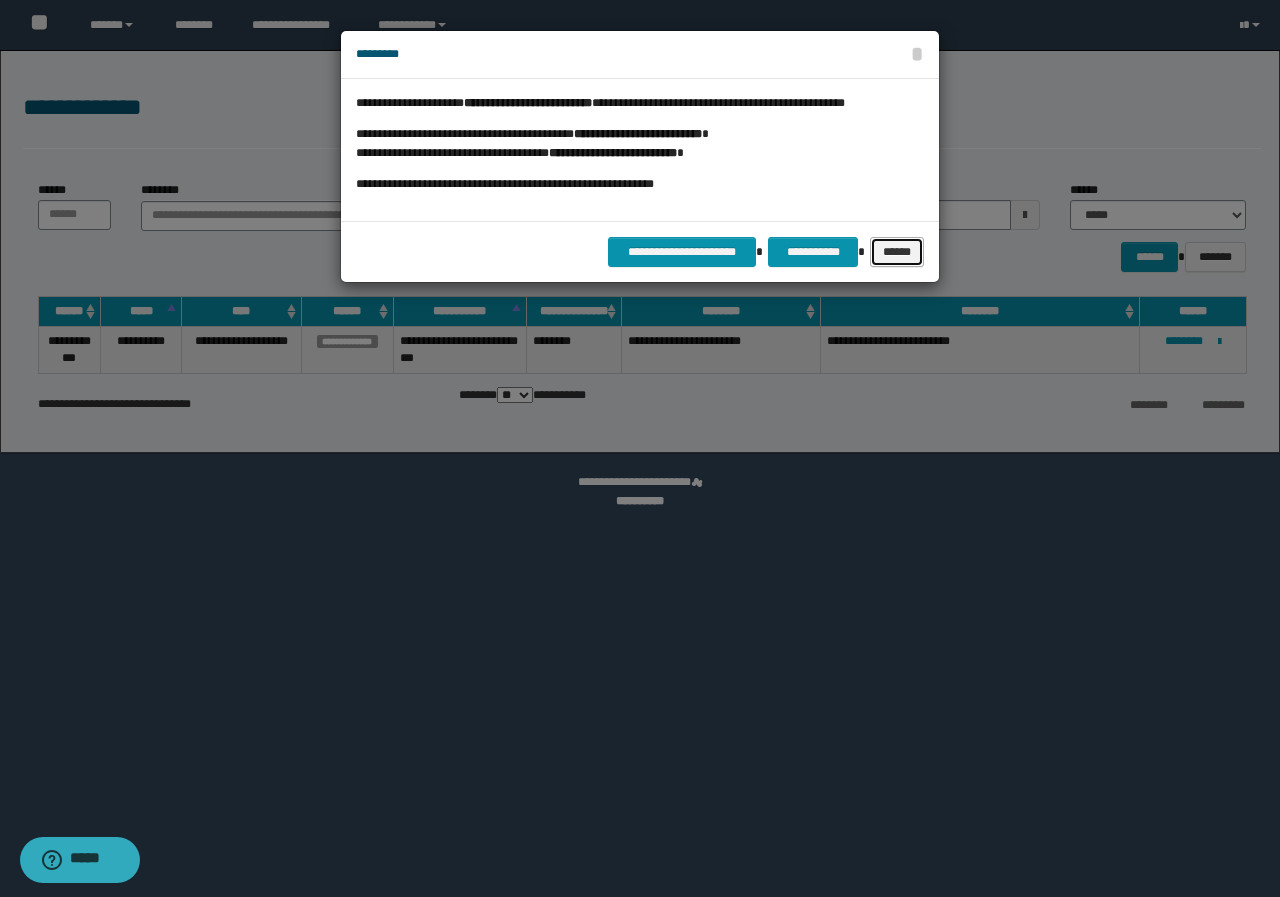 click on "******" at bounding box center (897, 252) 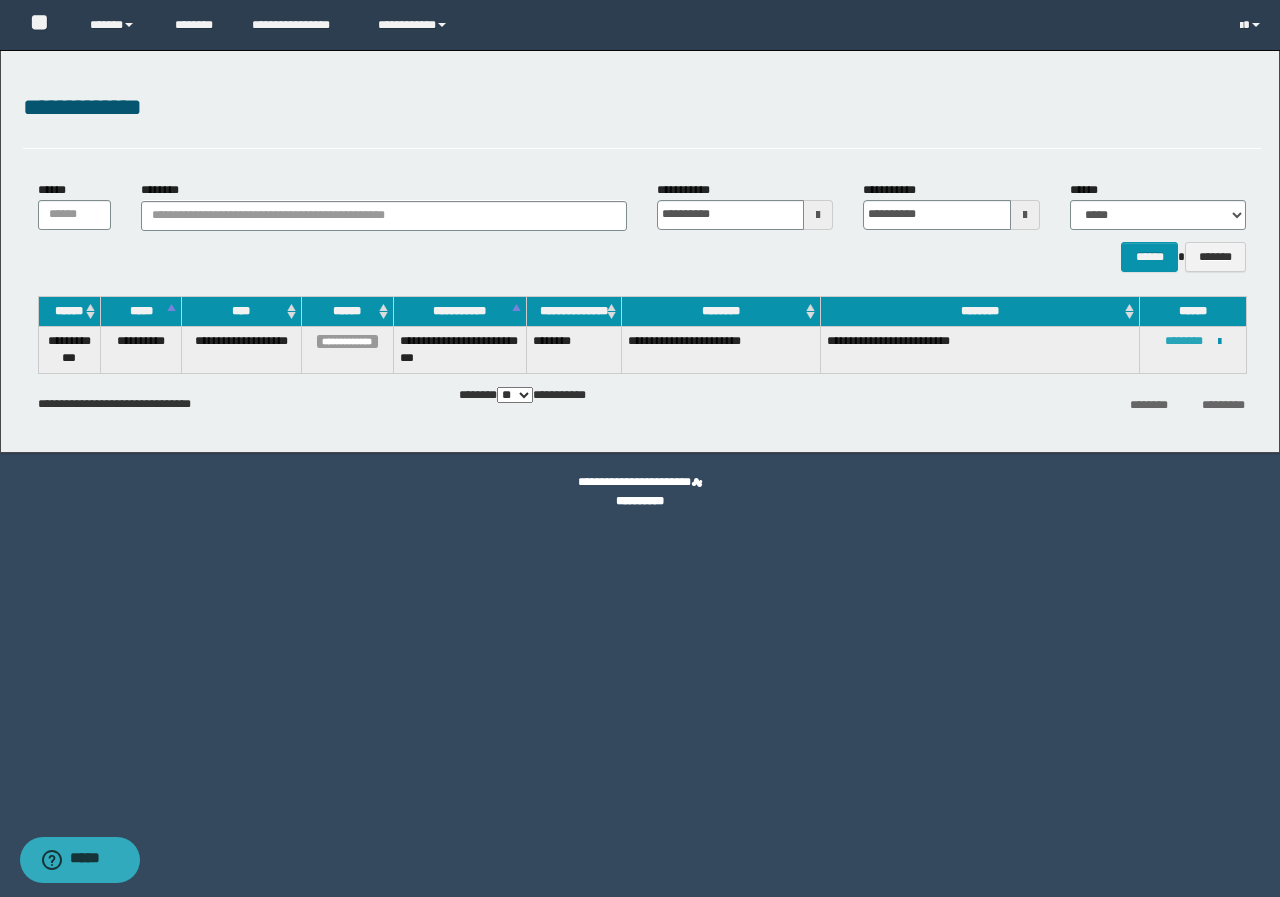 click on "********" at bounding box center [1184, 341] 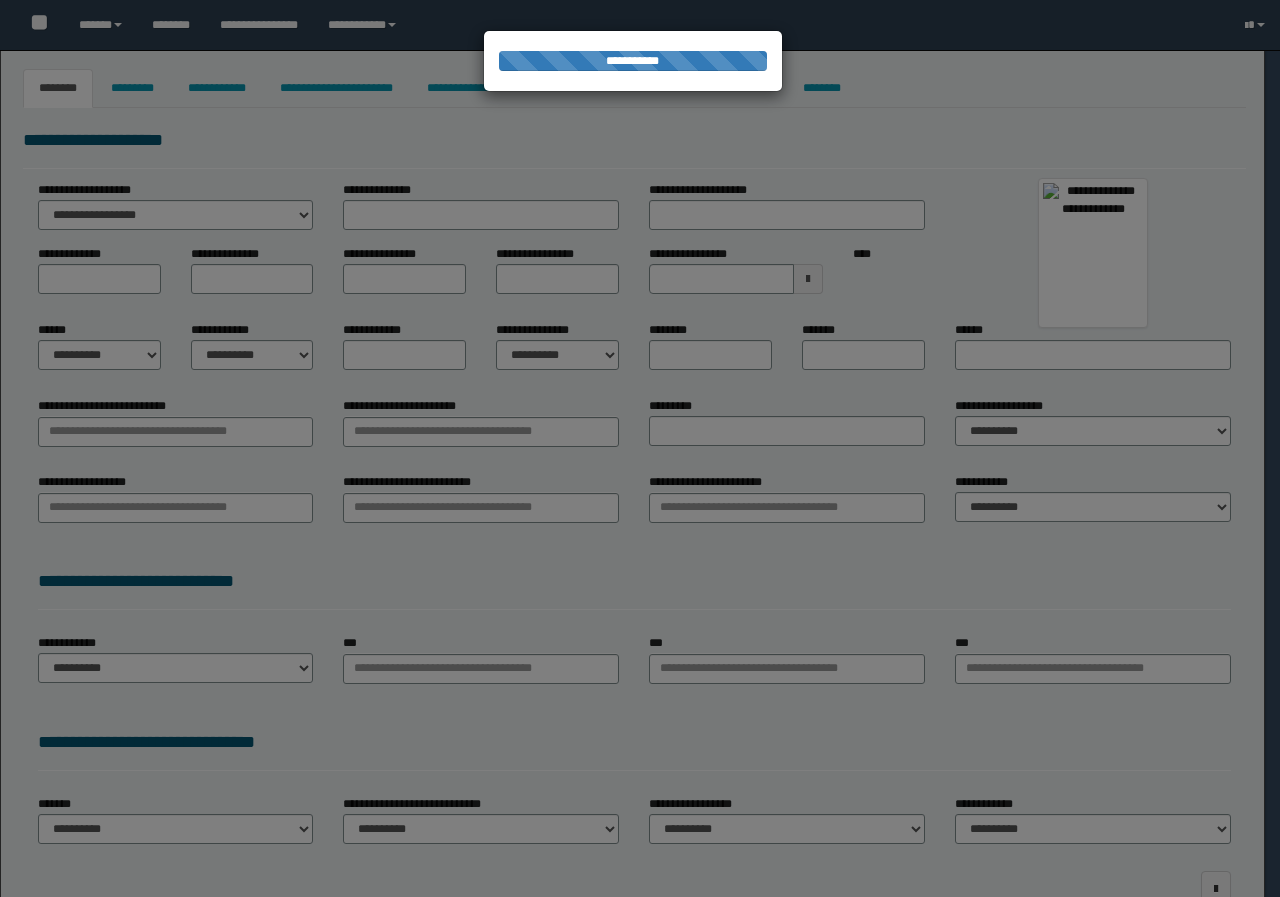 type on "**********" 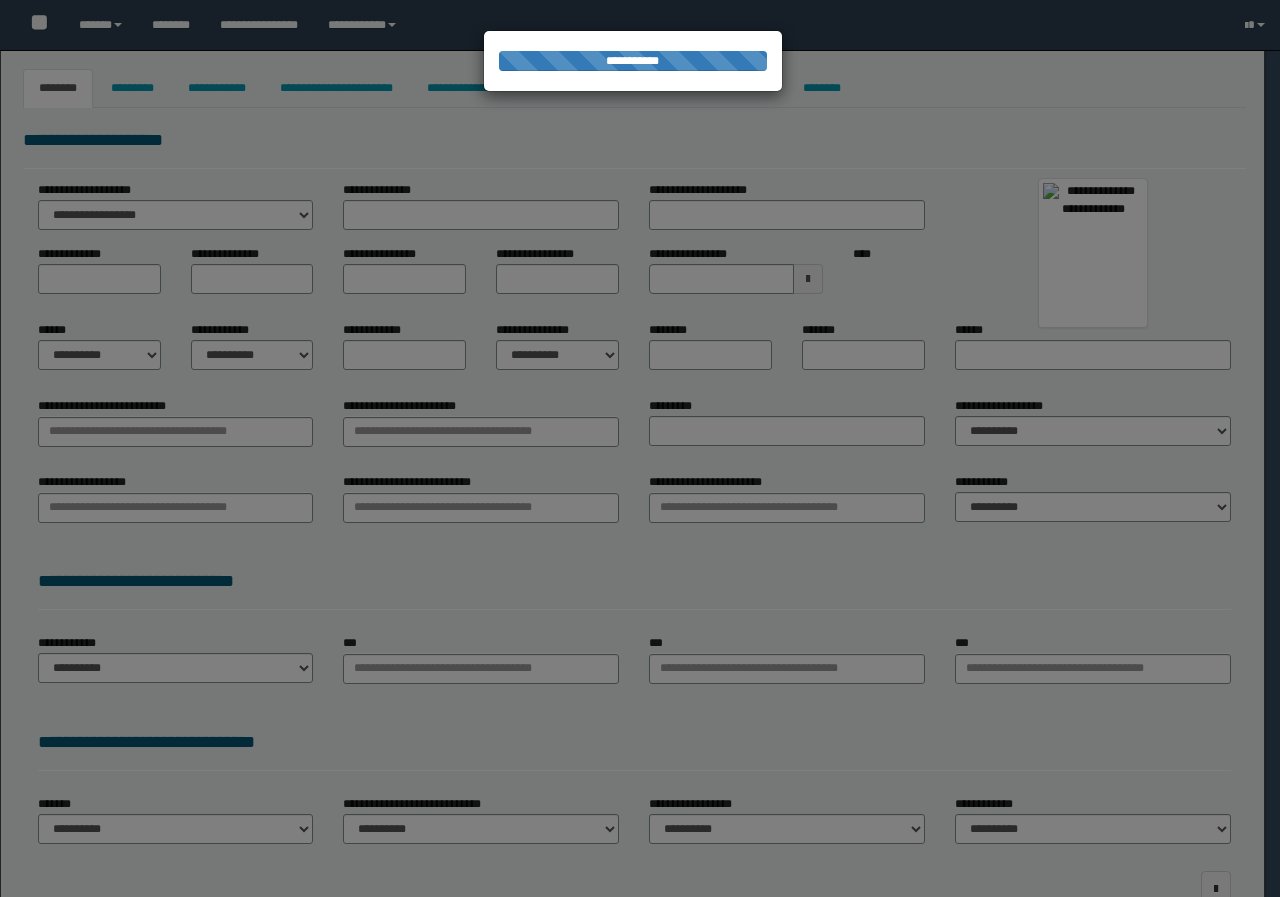select on "*" 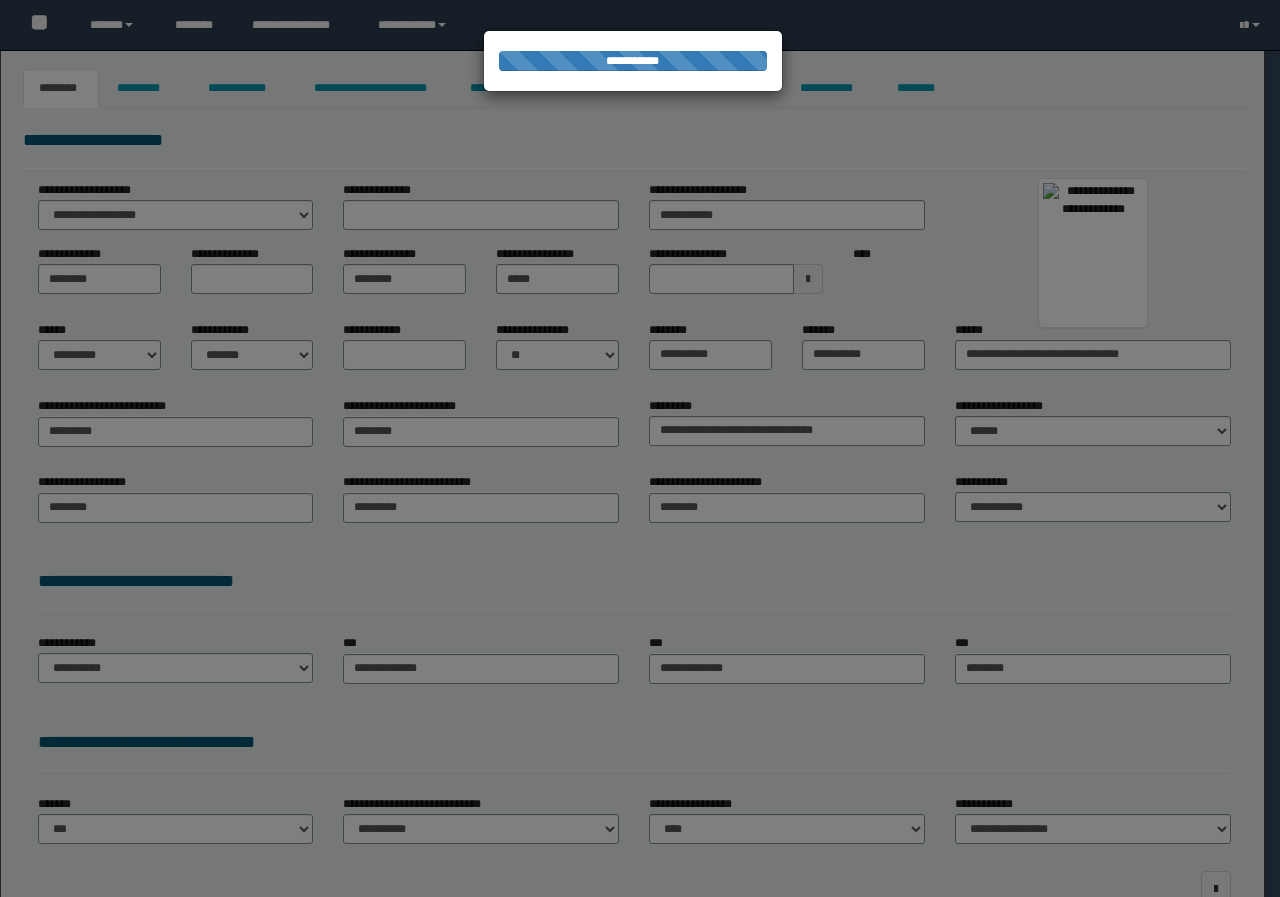 scroll, scrollTop: 0, scrollLeft: 0, axis: both 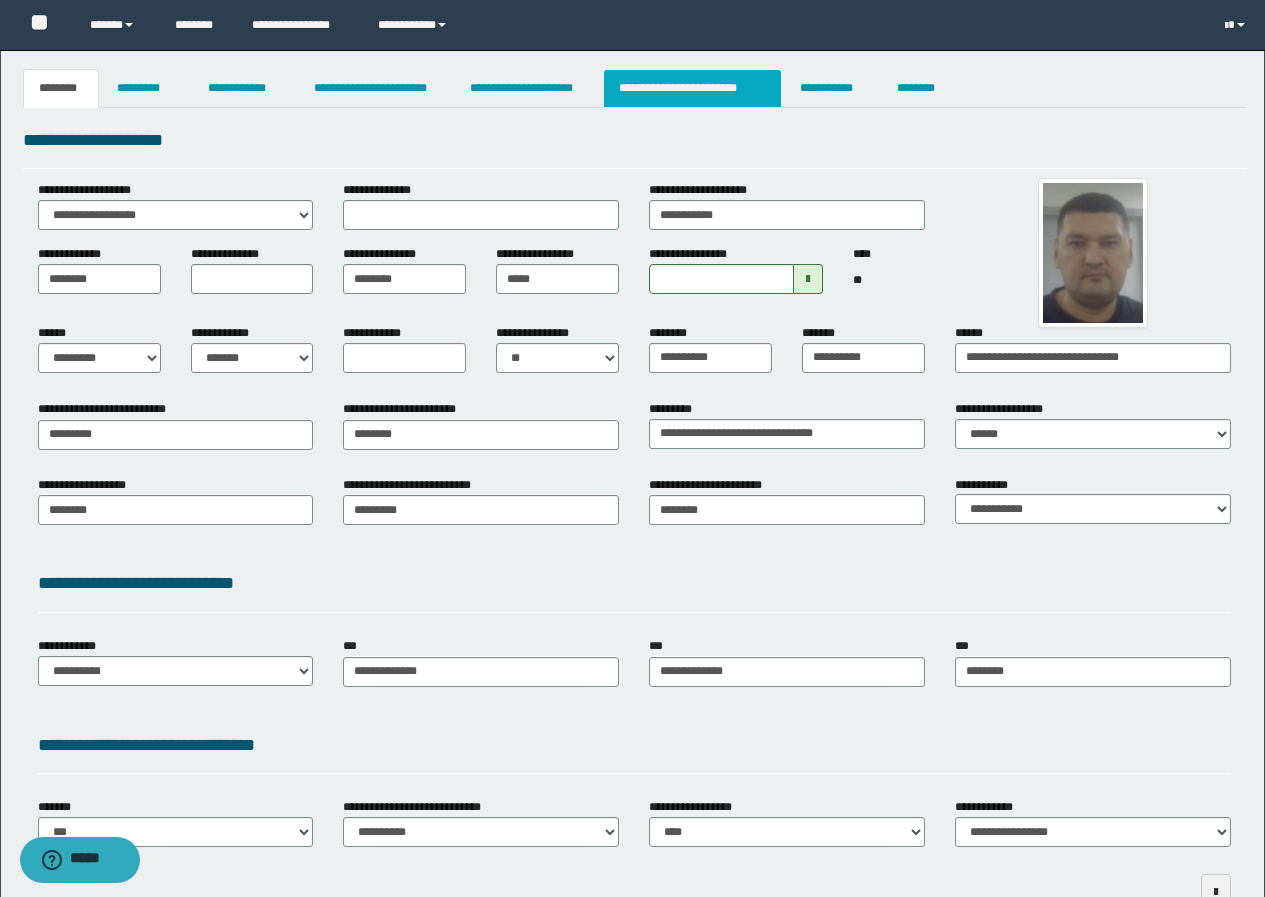 click on "**********" at bounding box center [693, 88] 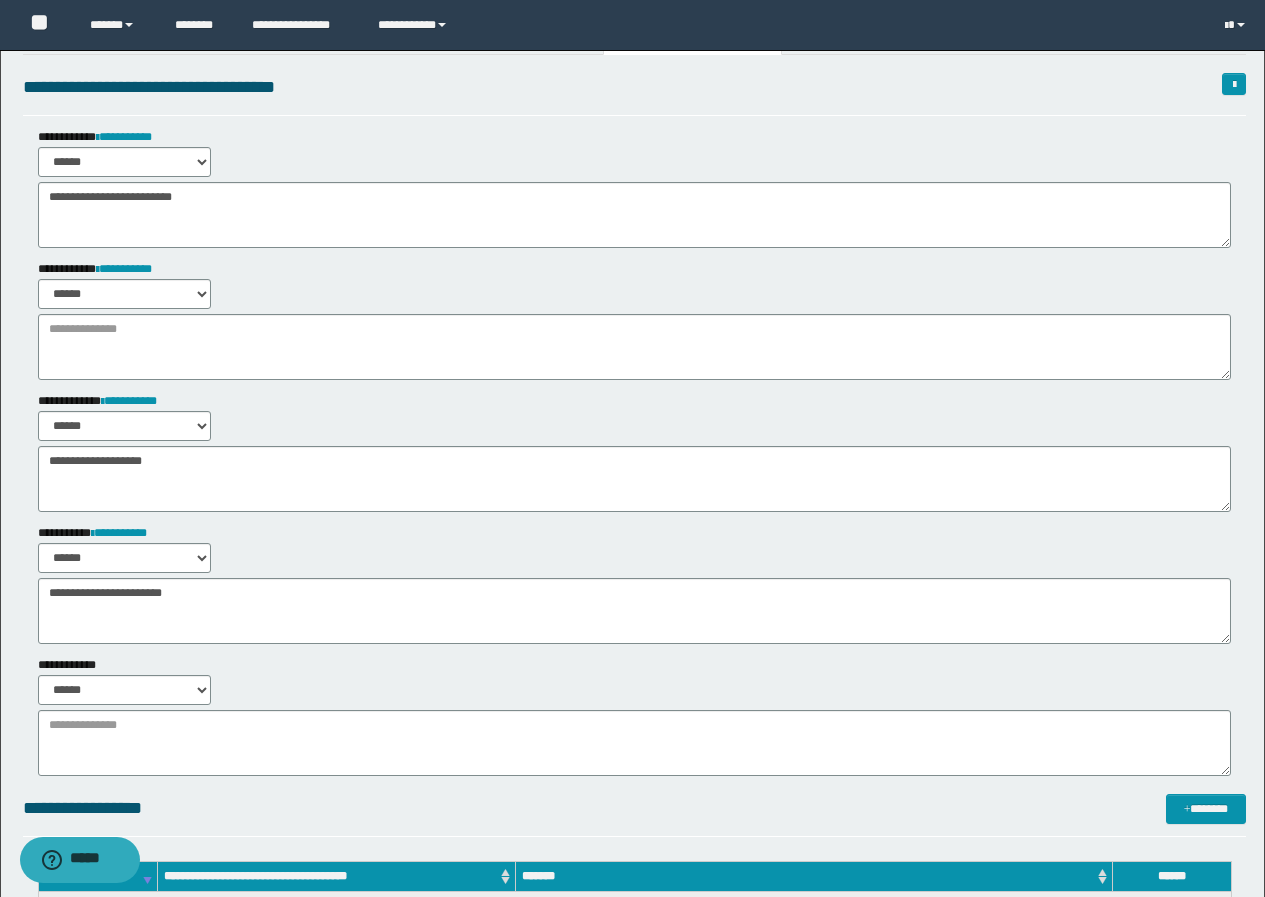 scroll, scrollTop: 0, scrollLeft: 0, axis: both 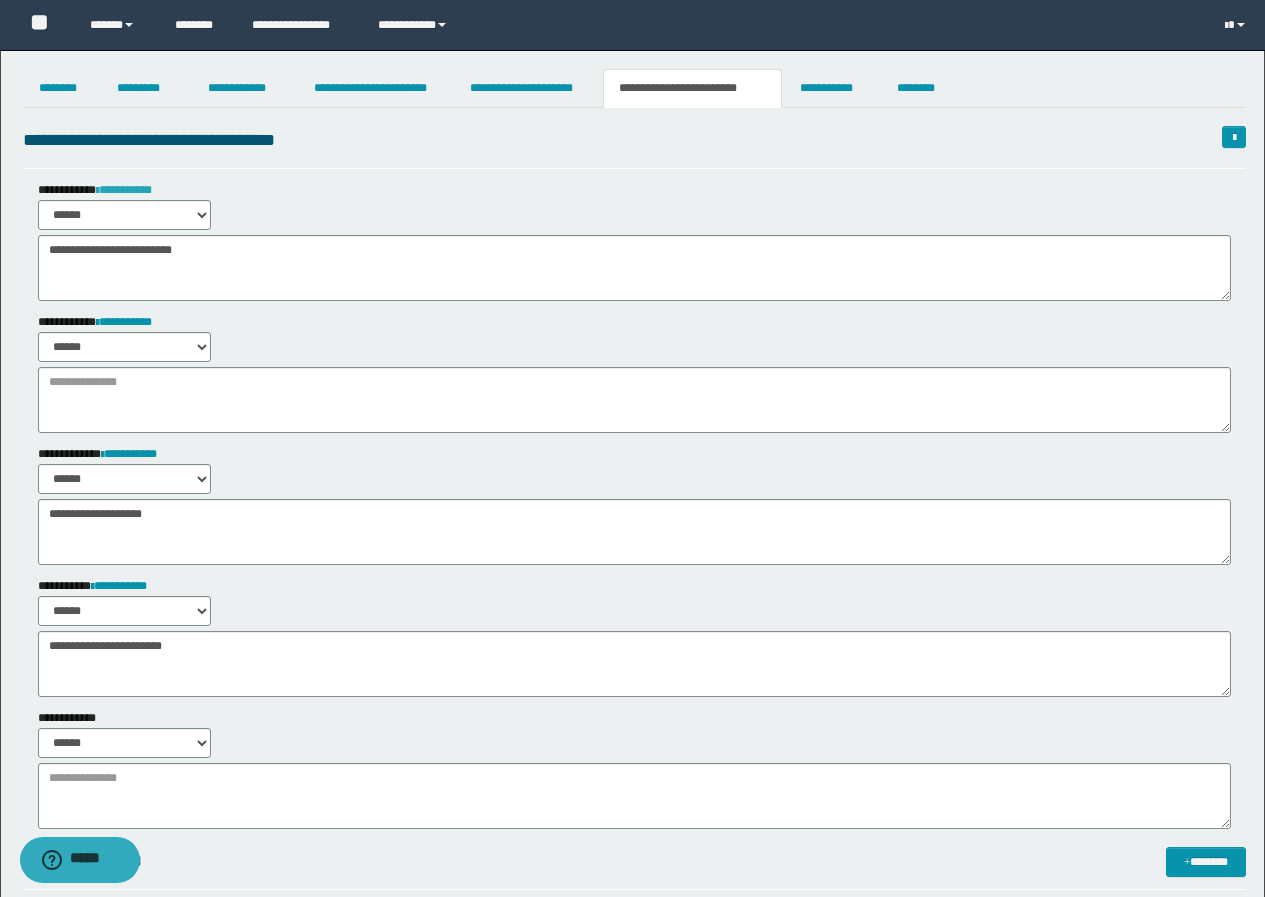 click on "**********" at bounding box center (124, 190) 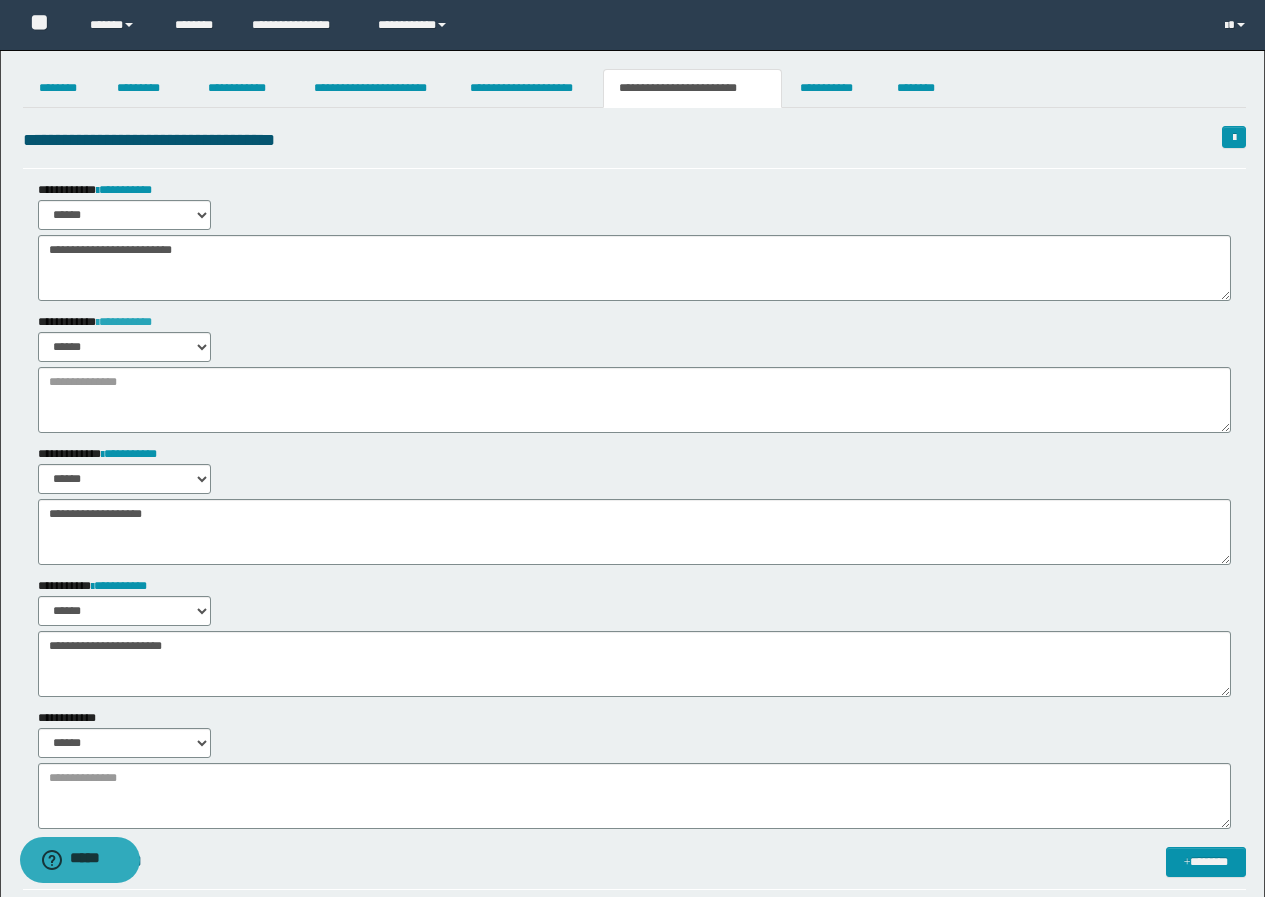 click on "**********" at bounding box center (124, 322) 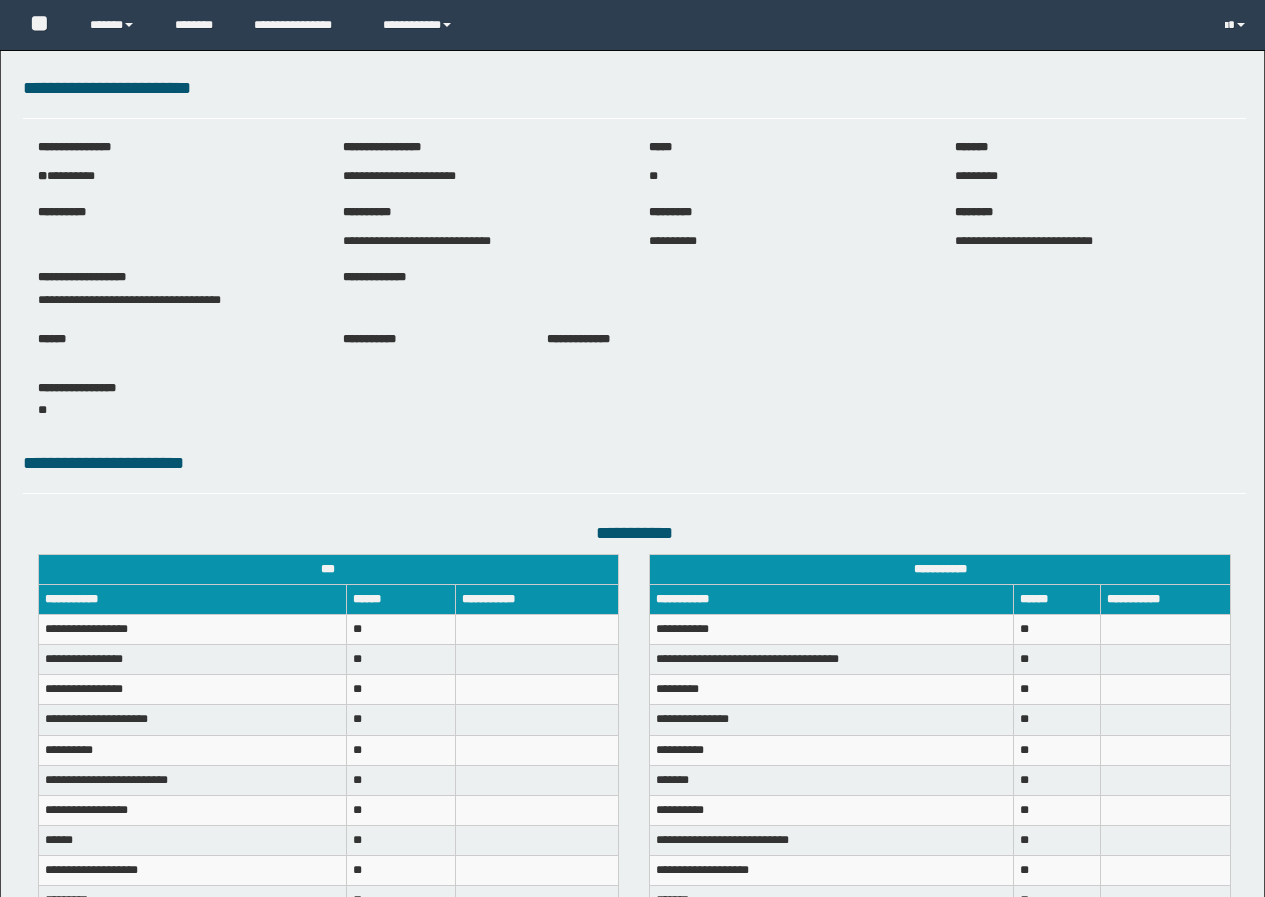 scroll, scrollTop: 0, scrollLeft: 0, axis: both 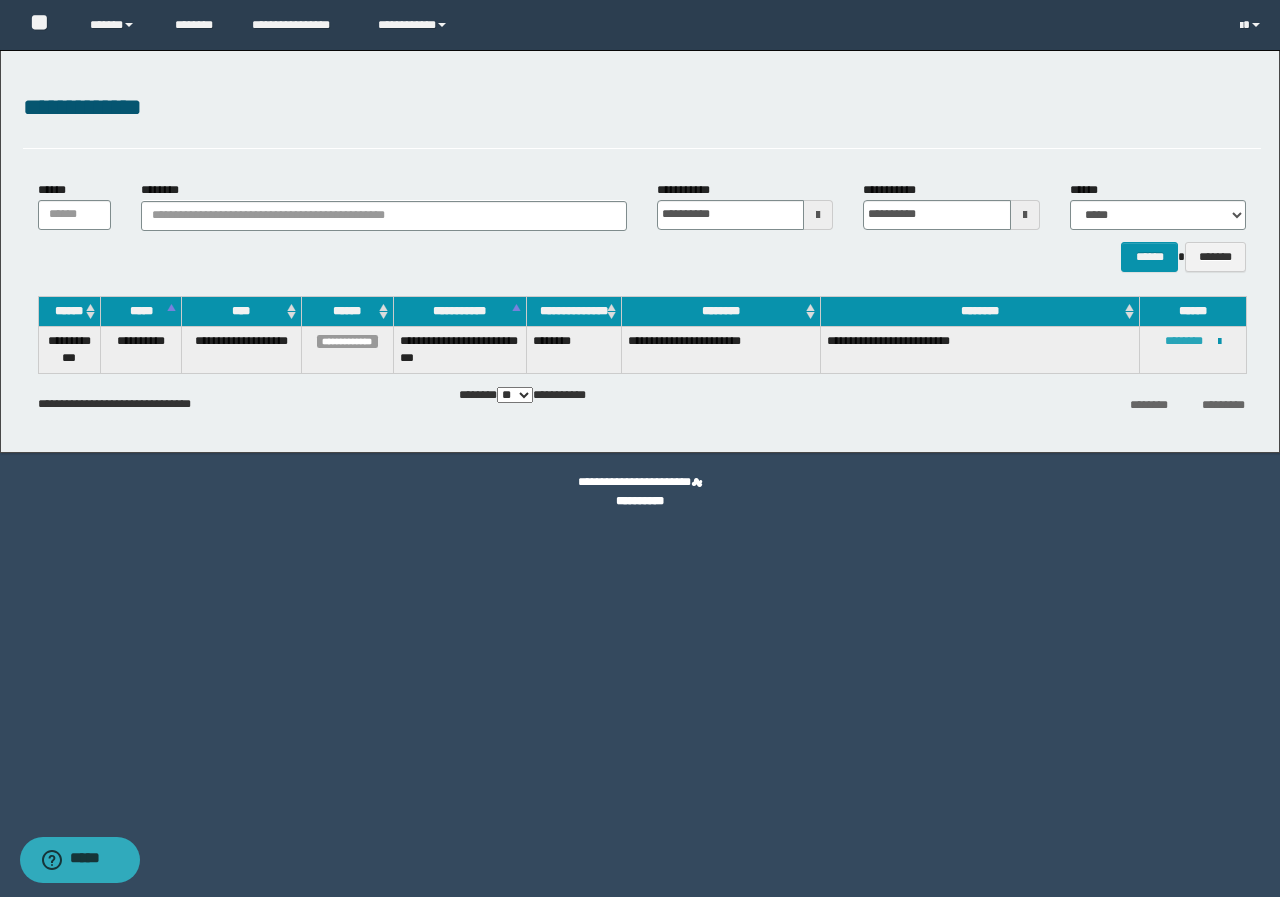 click on "********" at bounding box center (1184, 341) 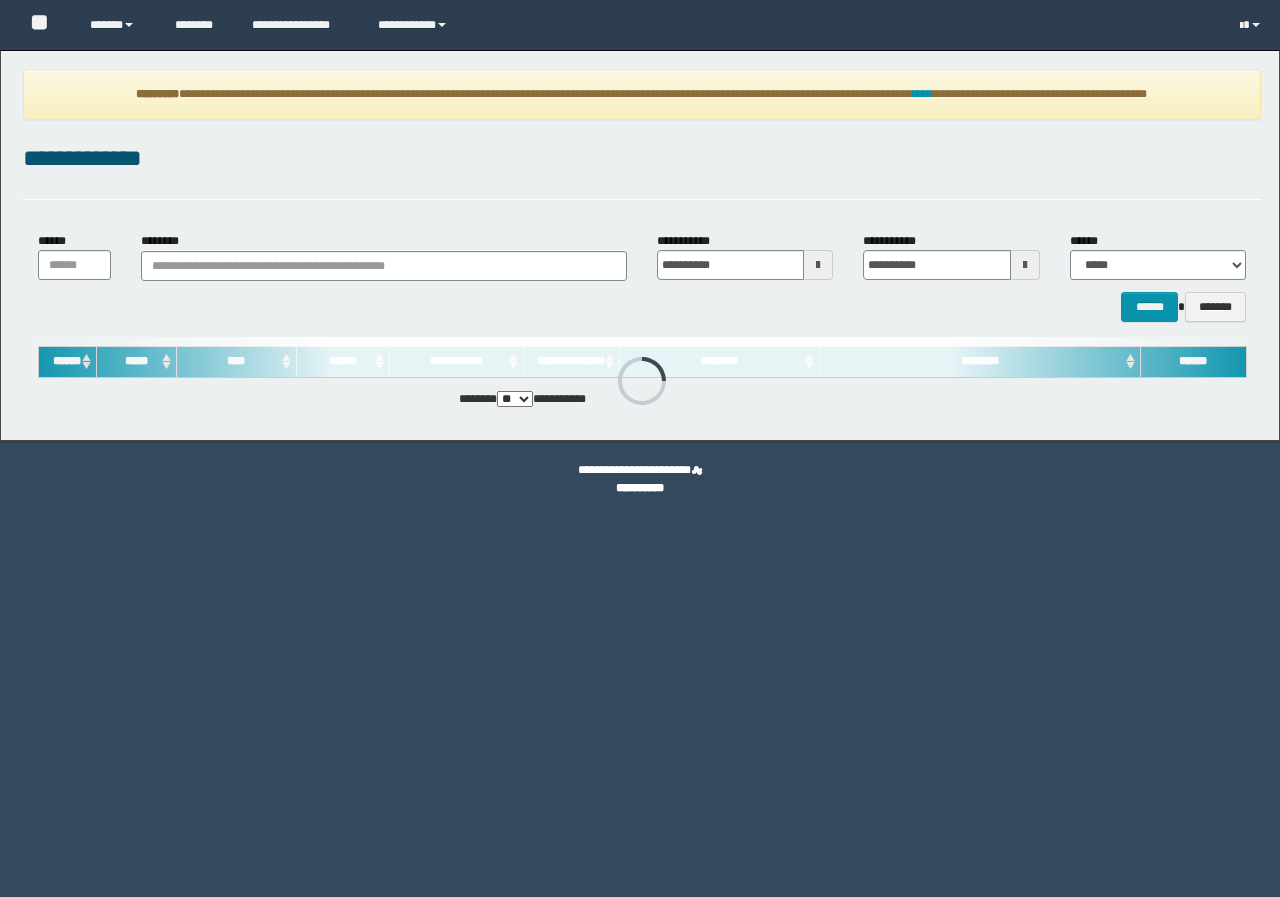scroll, scrollTop: 0, scrollLeft: 0, axis: both 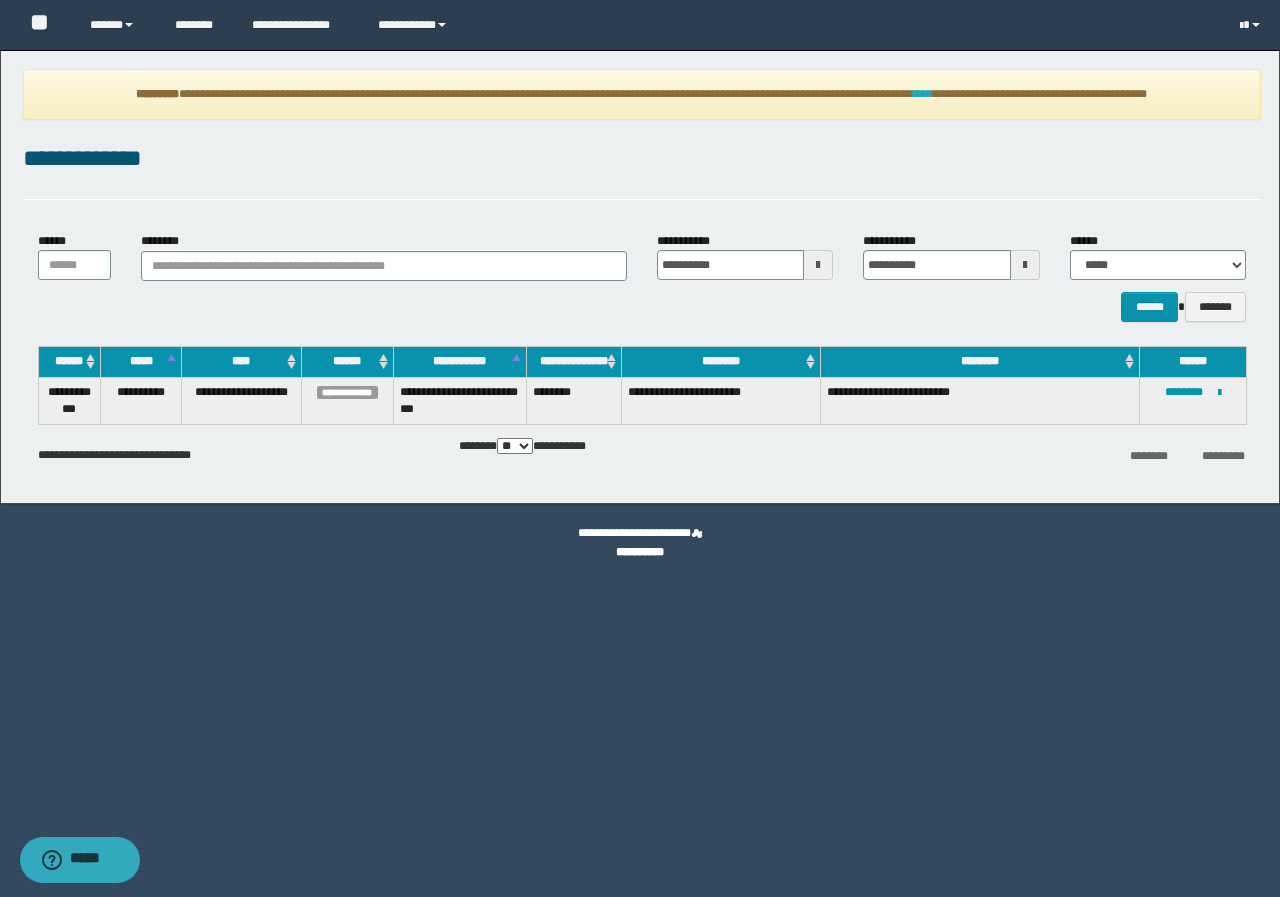 click on "****" at bounding box center (923, 94) 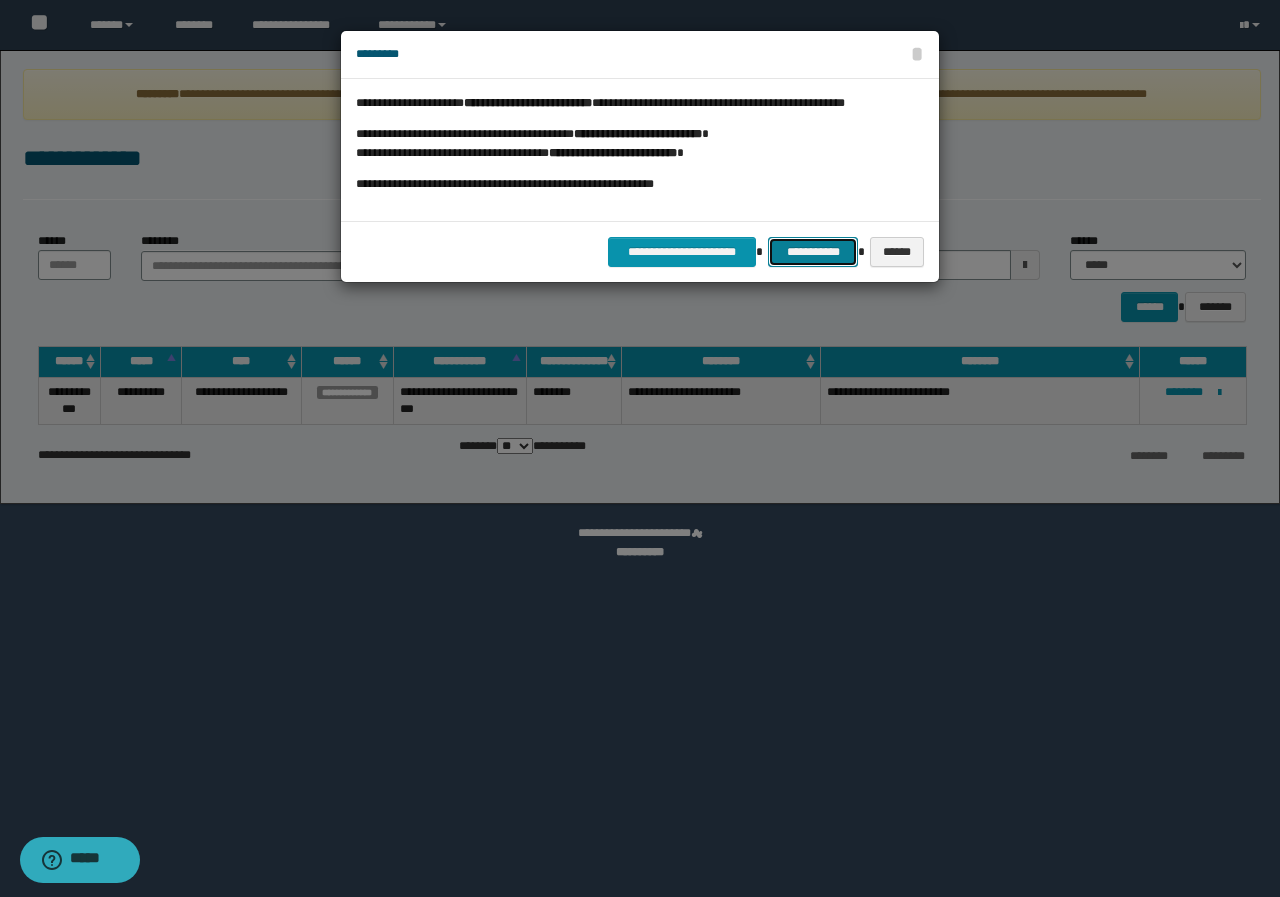 click on "**********" at bounding box center [812, 252] 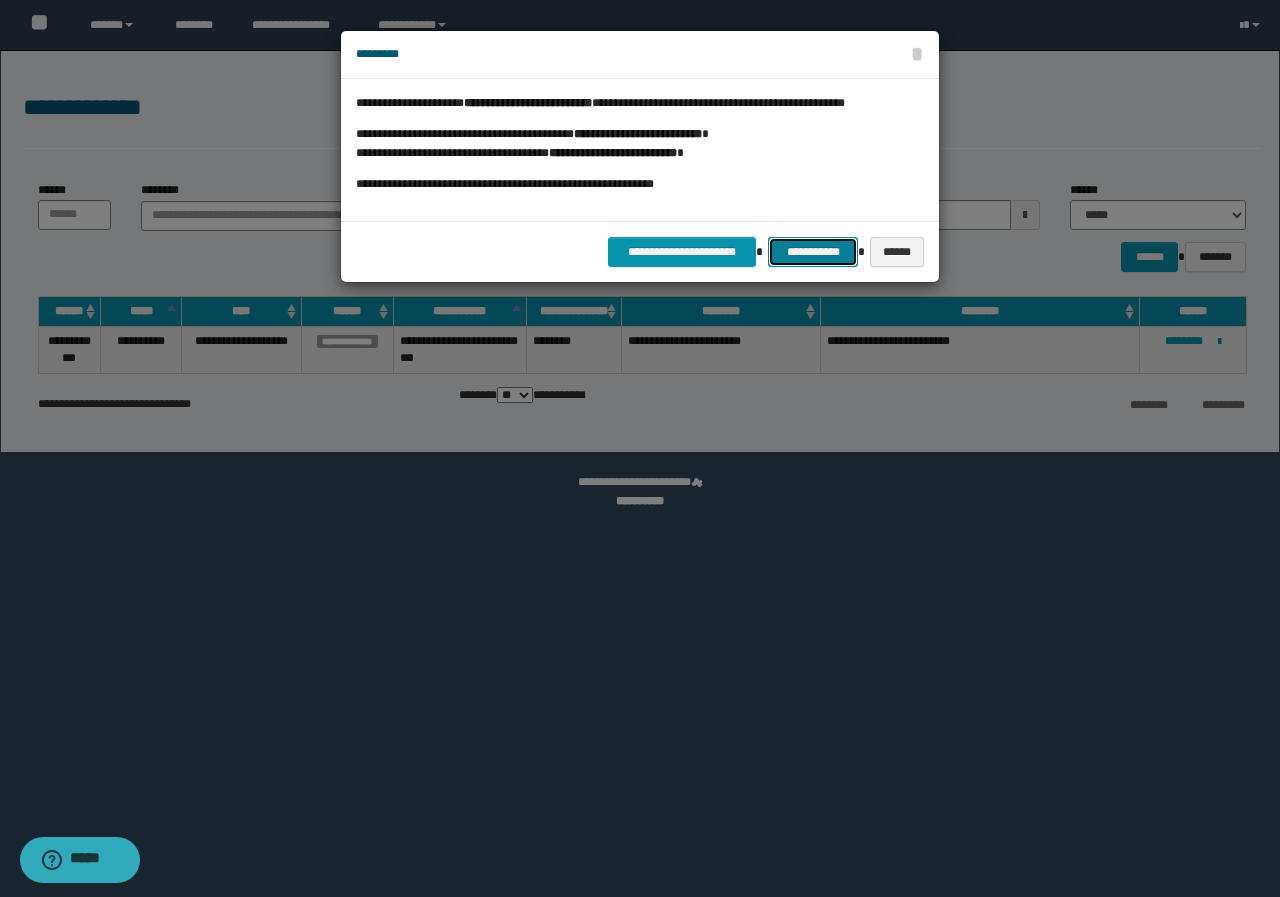 click on "**********" at bounding box center (812, 252) 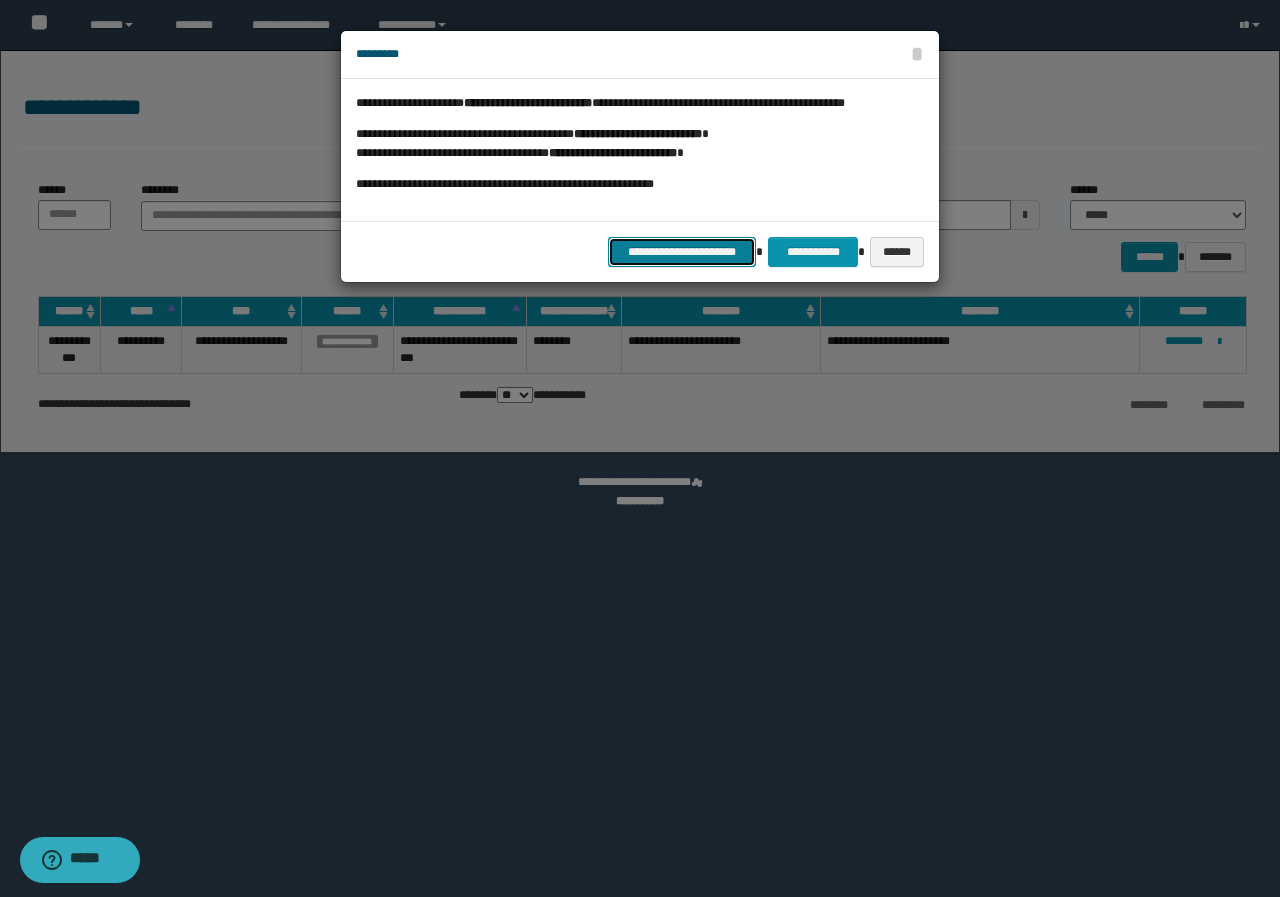 click on "**********" at bounding box center (682, 252) 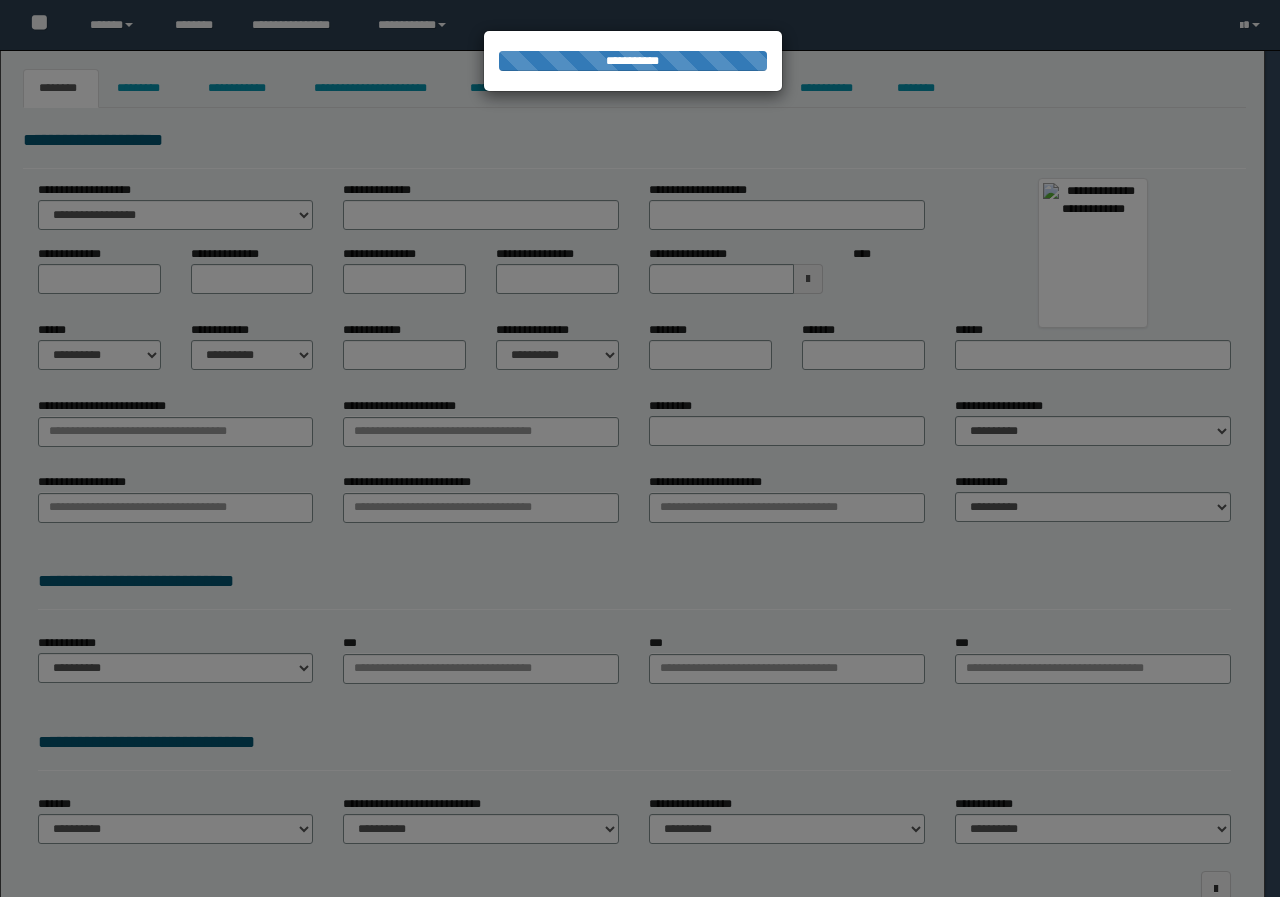 scroll, scrollTop: 0, scrollLeft: 0, axis: both 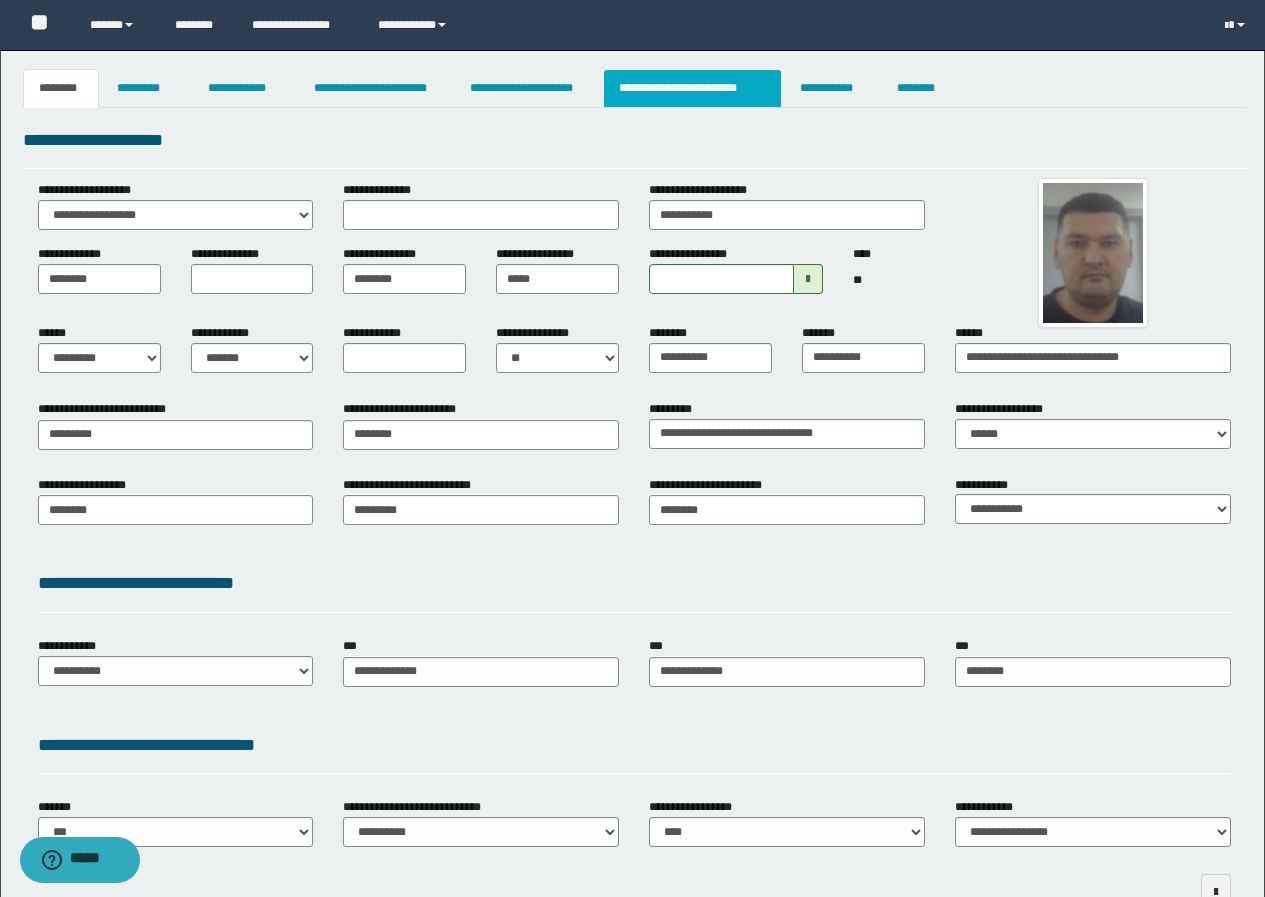 click on "**********" at bounding box center [693, 88] 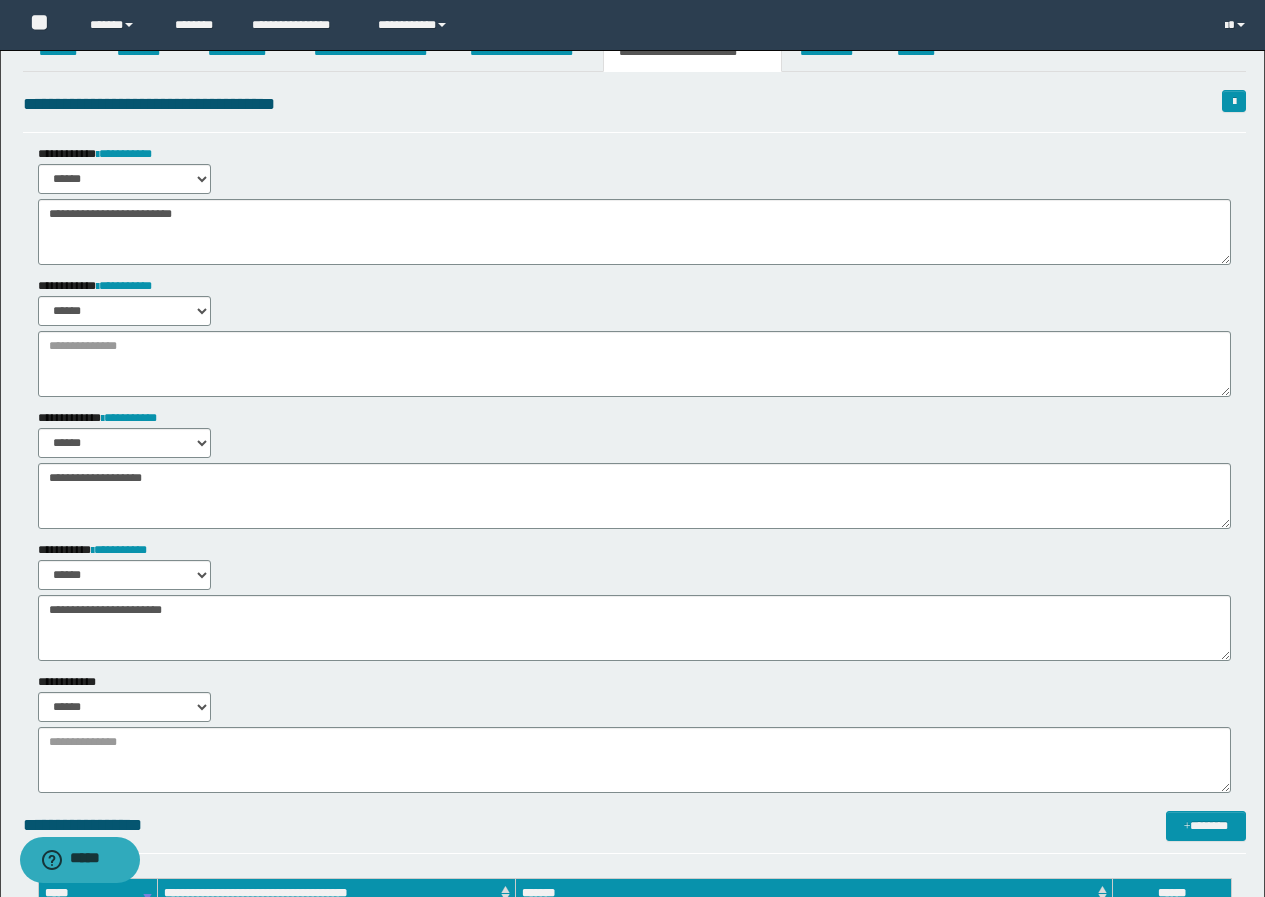 scroll, scrollTop: 0, scrollLeft: 0, axis: both 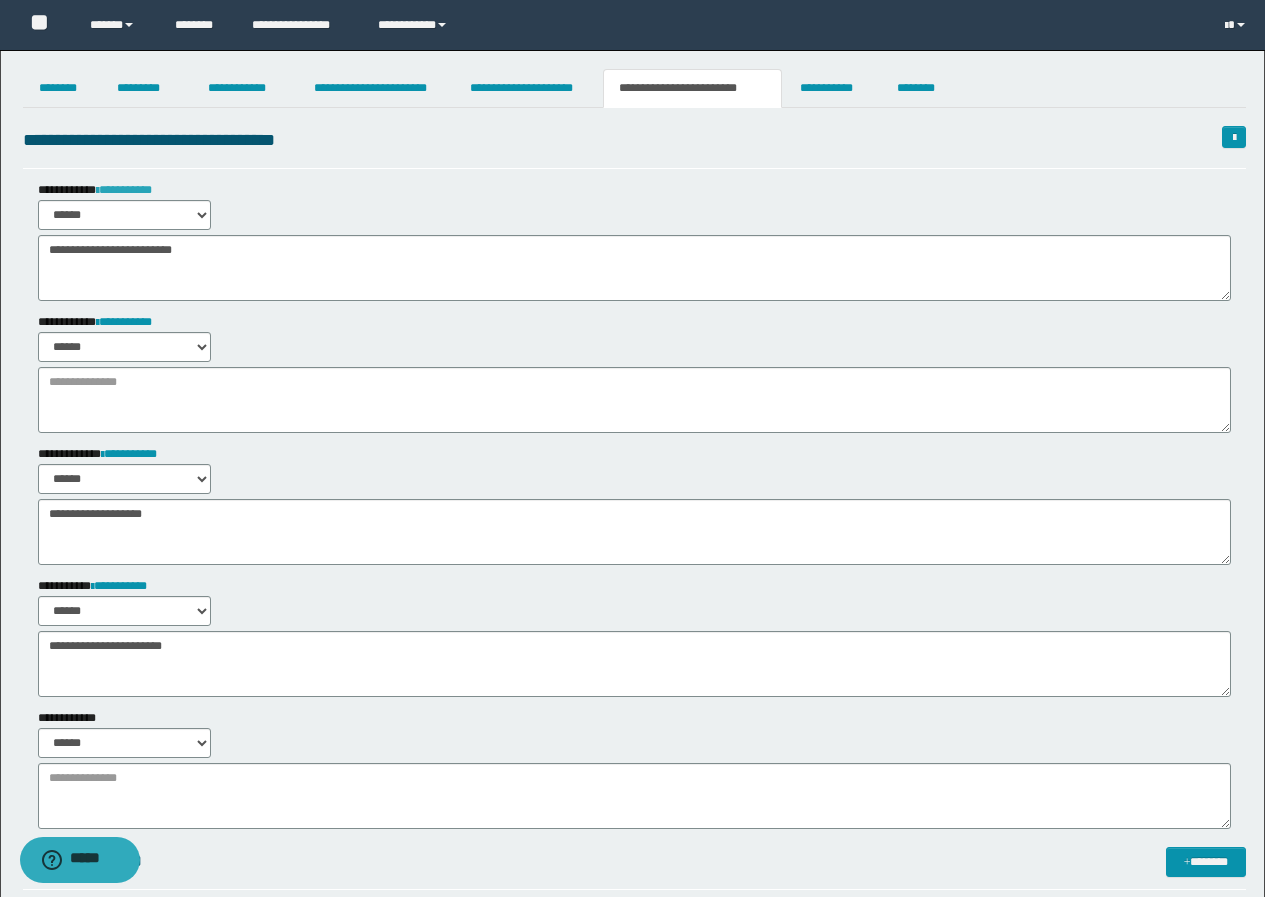 click on "**********" at bounding box center (124, 190) 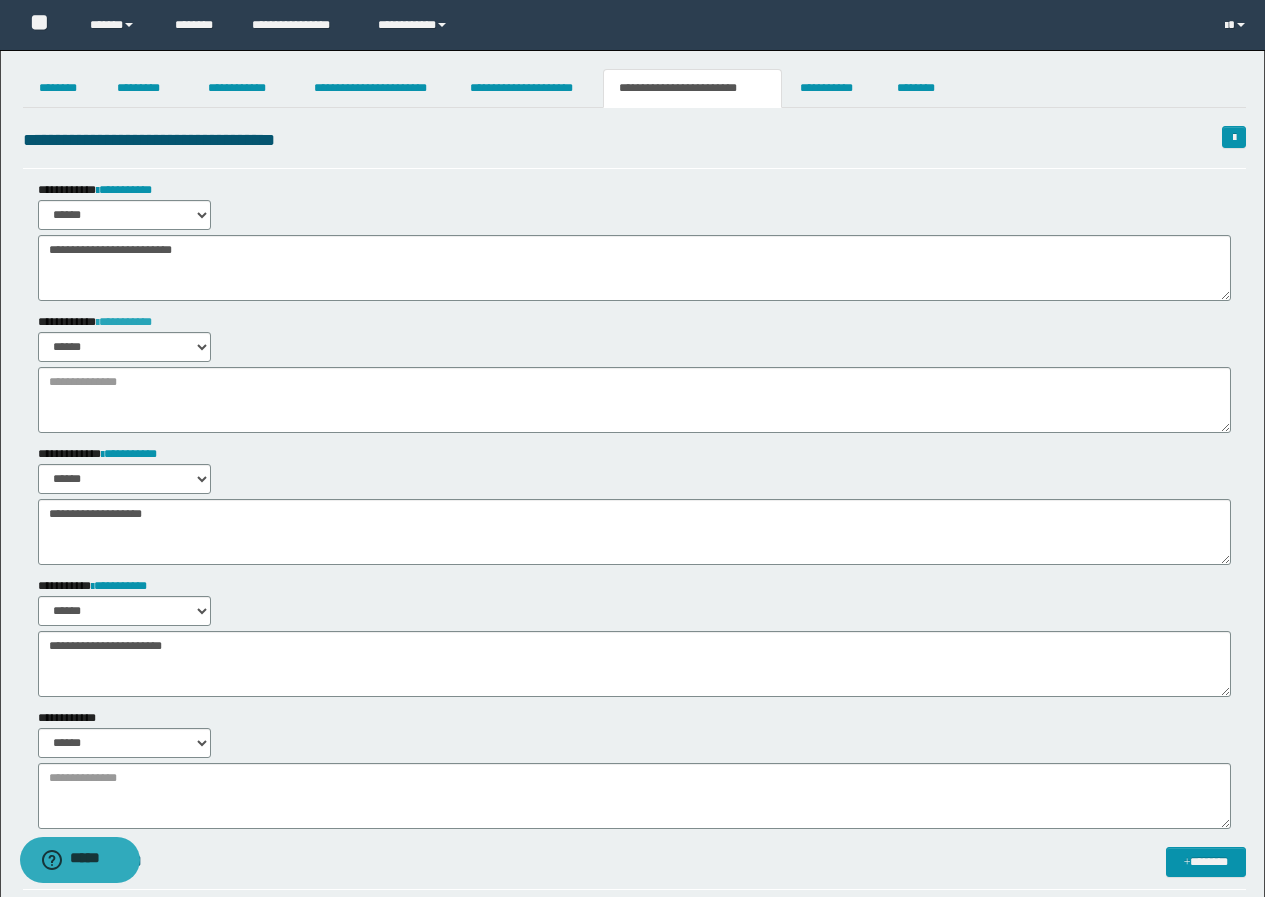 click on "**********" at bounding box center (124, 322) 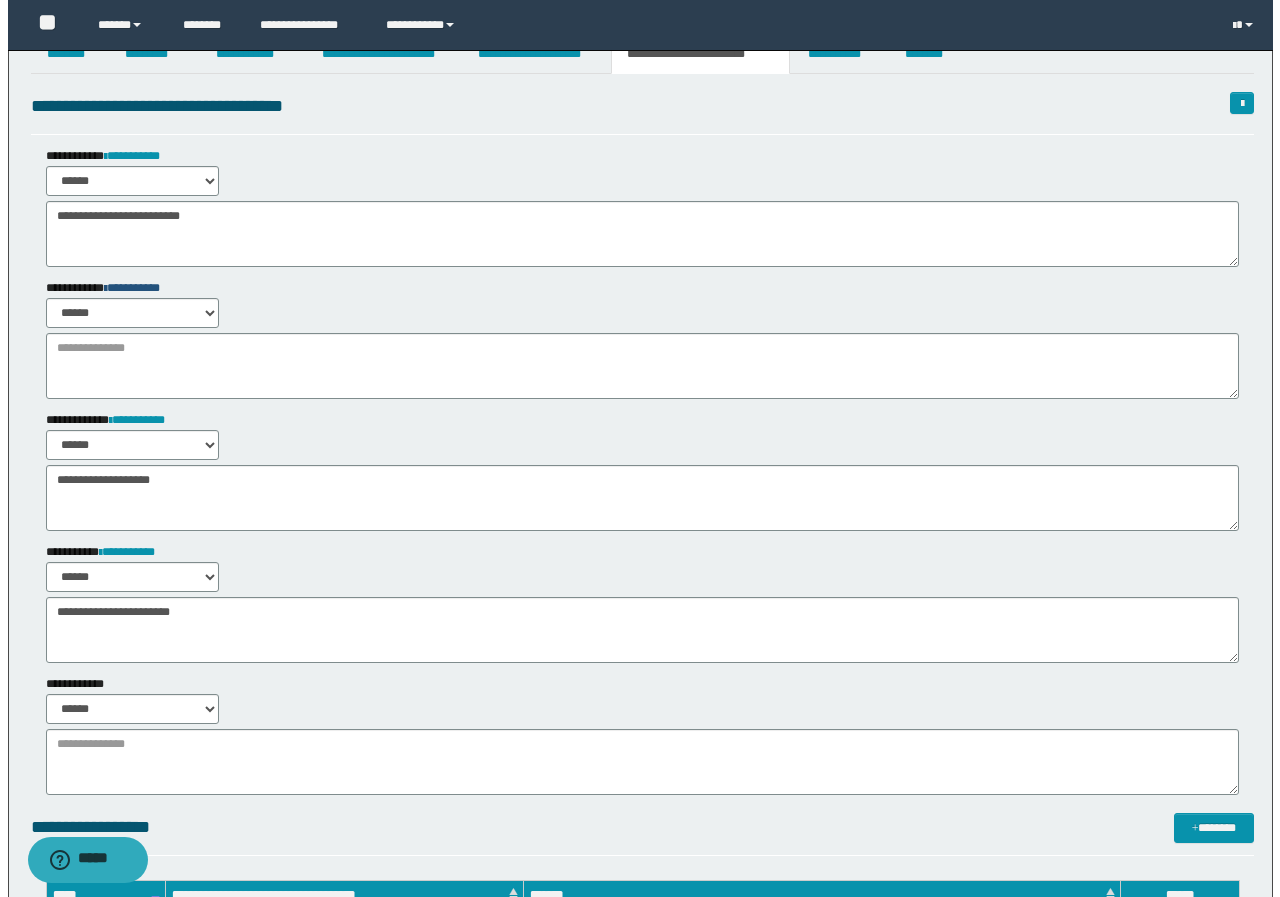 scroll, scrollTop: 0, scrollLeft: 0, axis: both 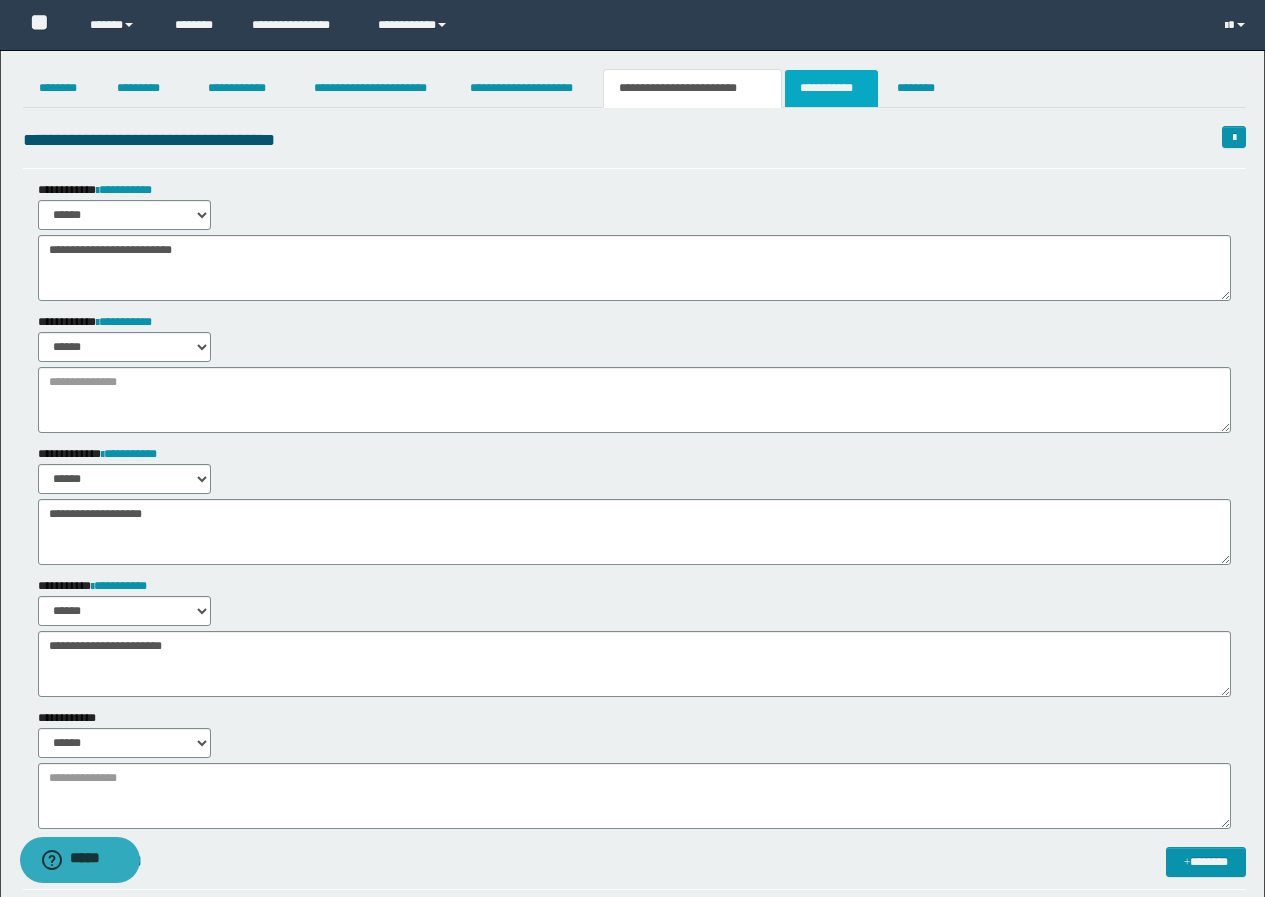 click on "**********" at bounding box center (831, 88) 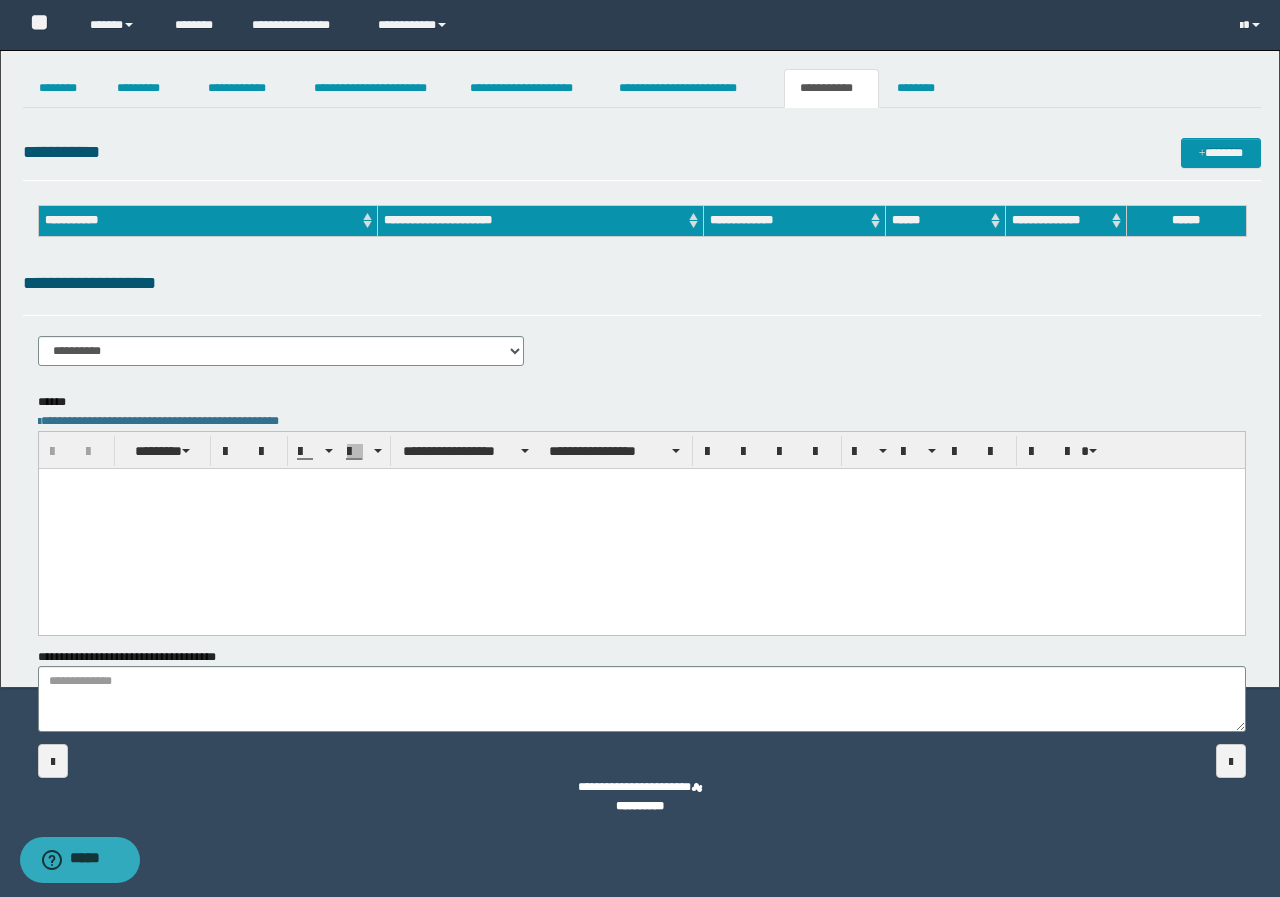 scroll, scrollTop: 0, scrollLeft: 0, axis: both 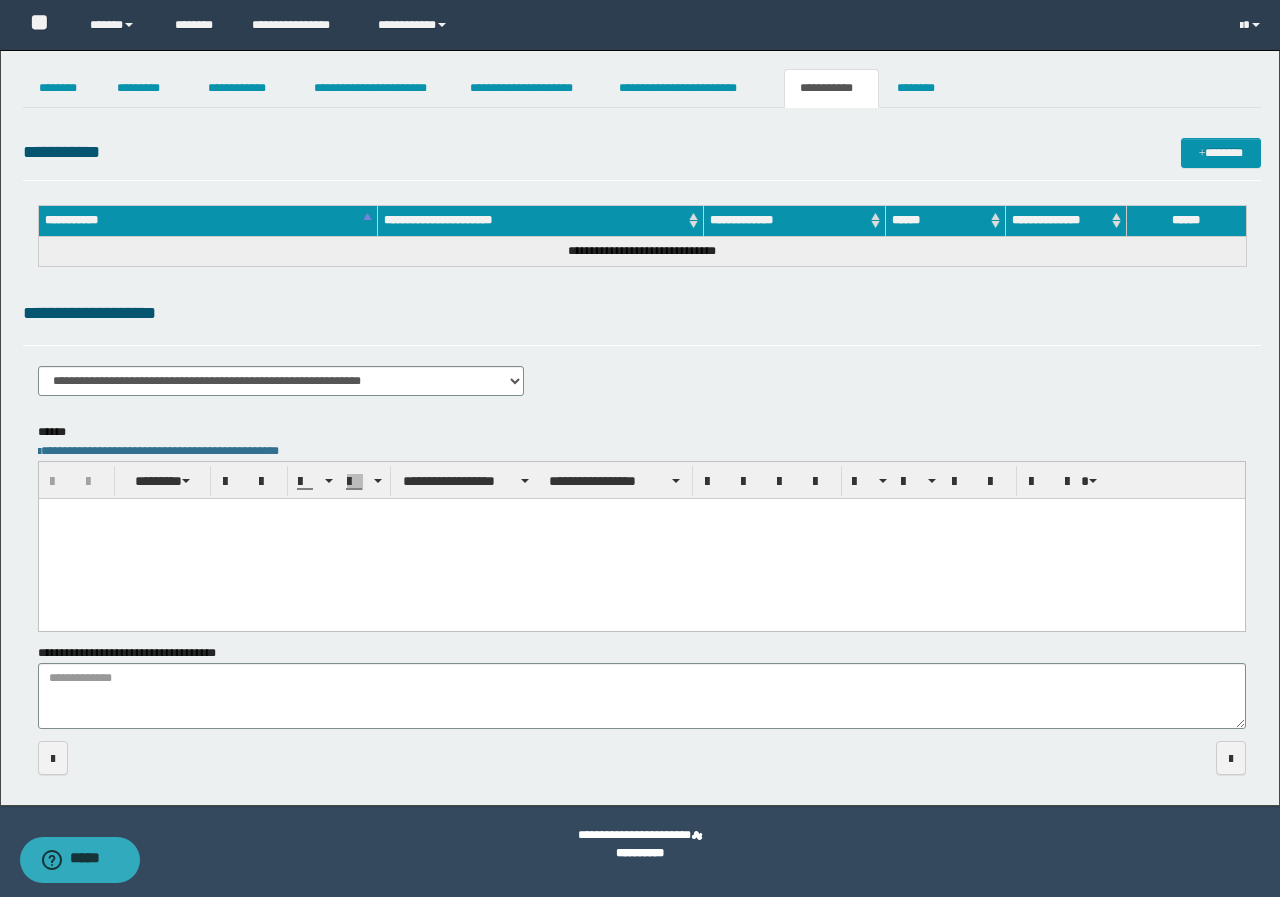 click at bounding box center [641, 538] 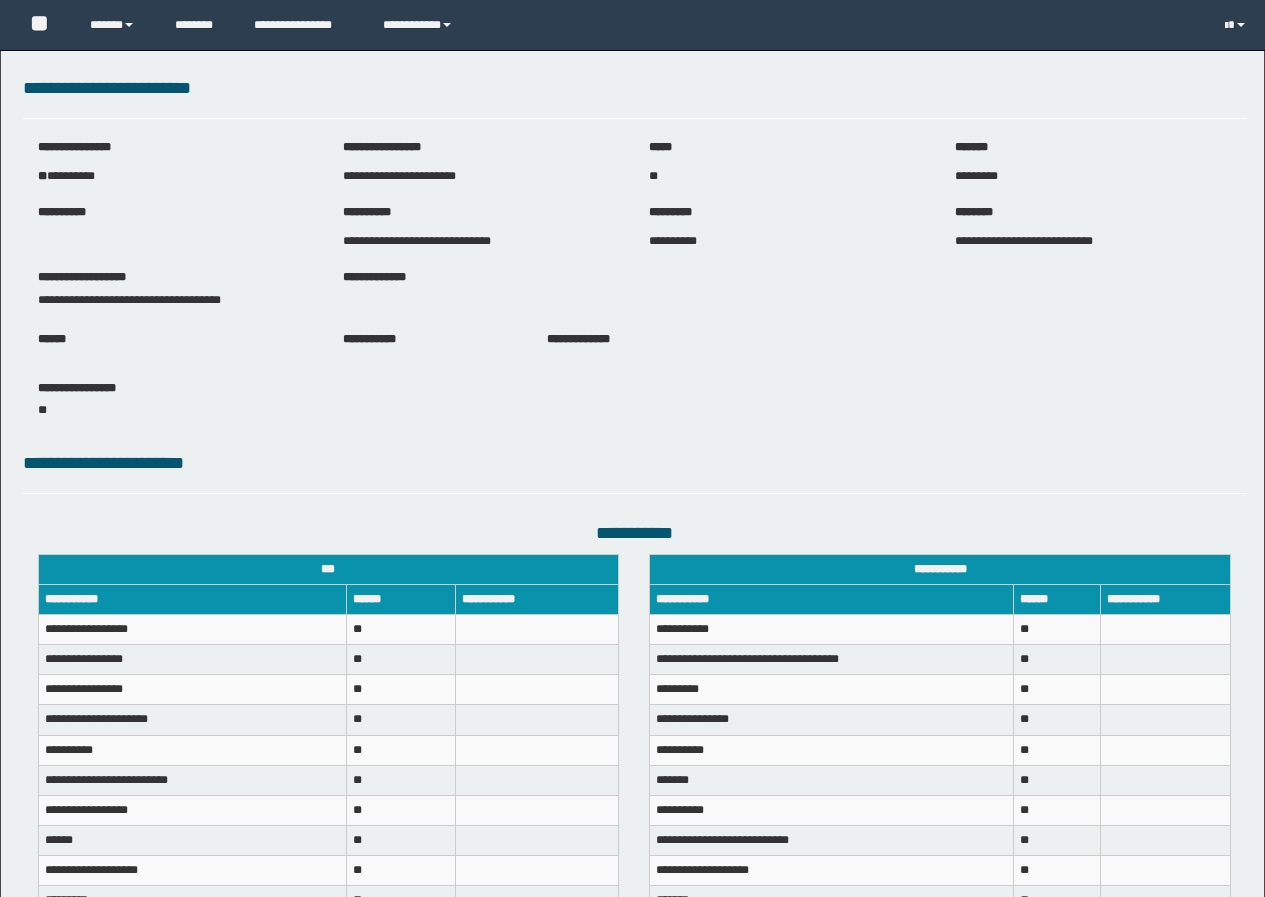 scroll, scrollTop: 0, scrollLeft: 0, axis: both 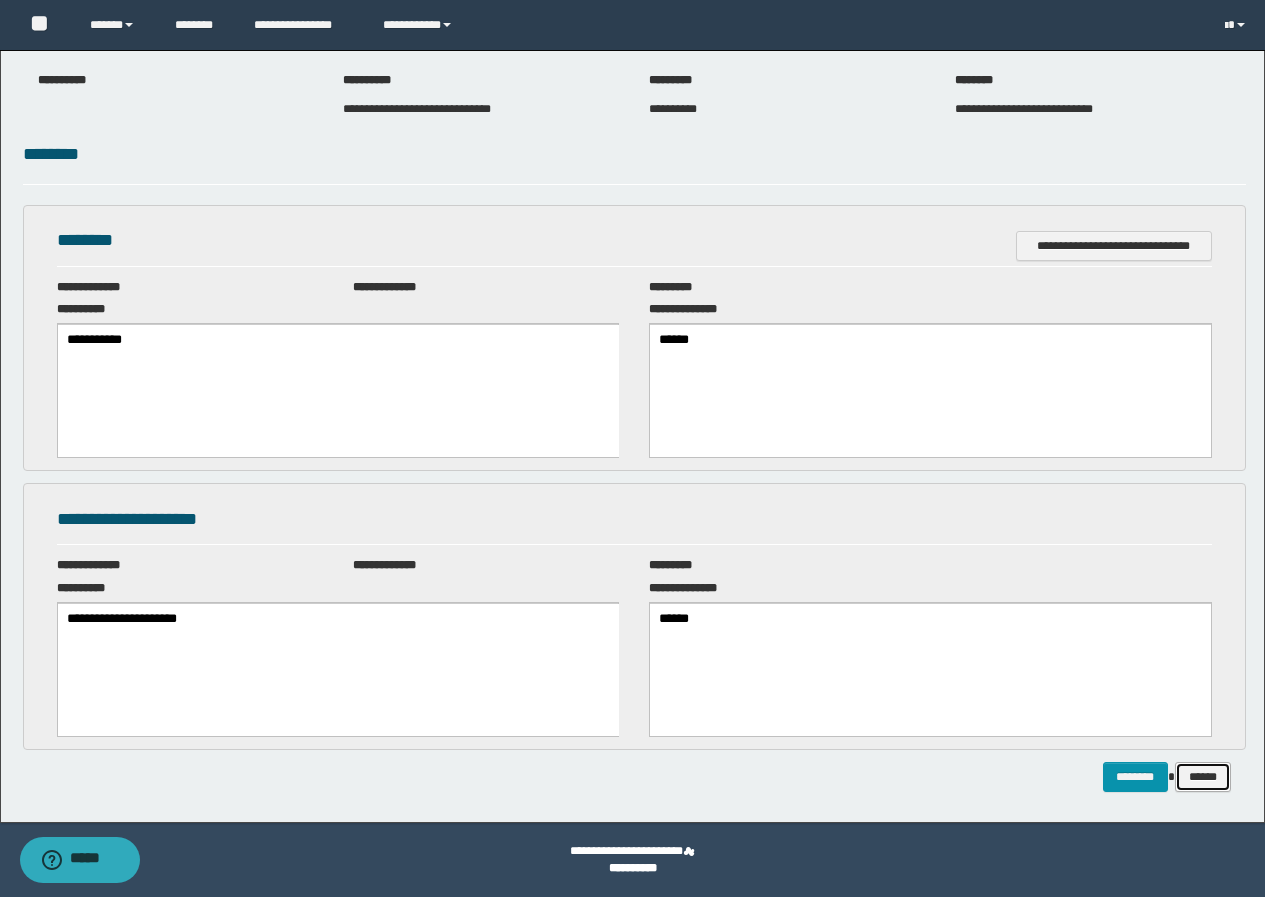 click on "******" at bounding box center [1203, 777] 